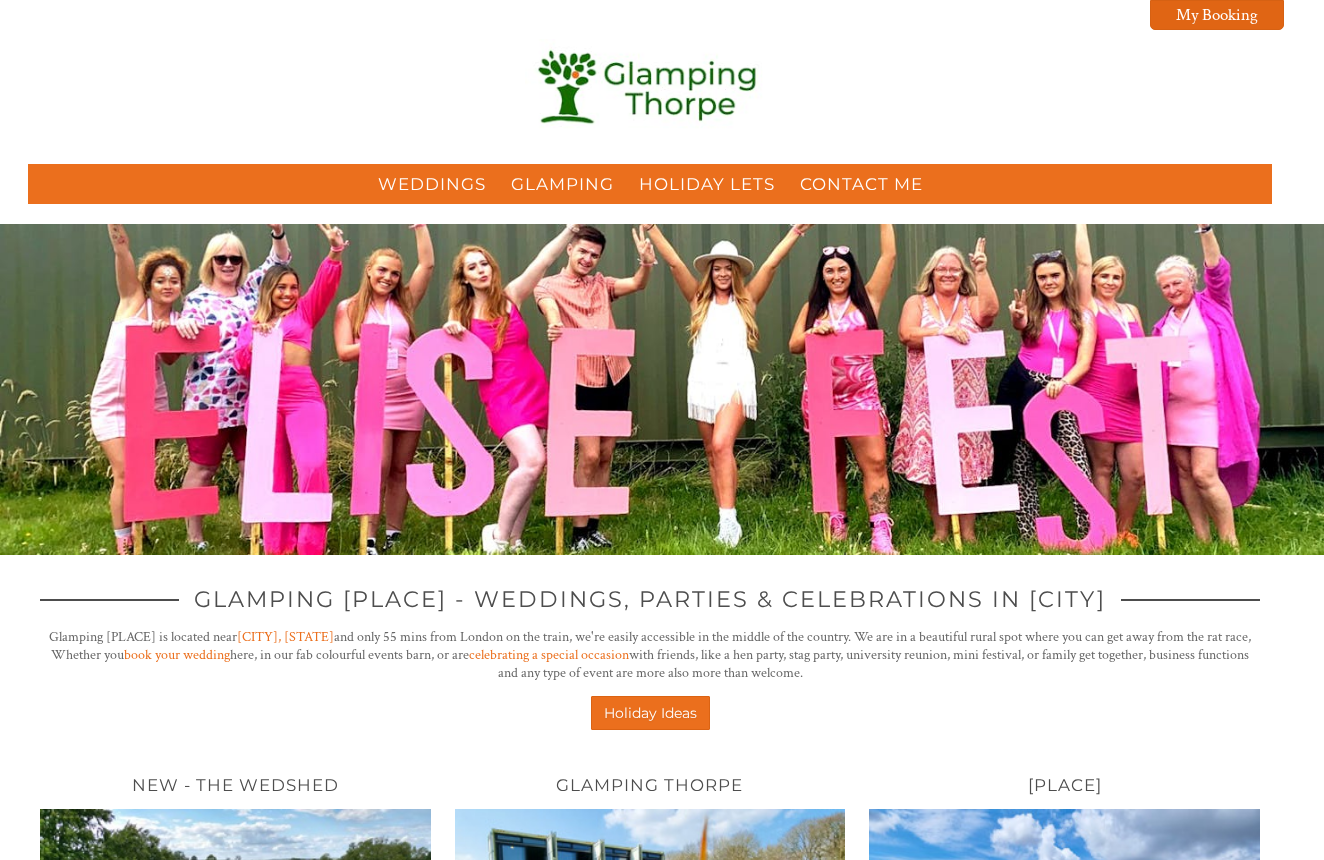 scroll, scrollTop: 0, scrollLeft: 0, axis: both 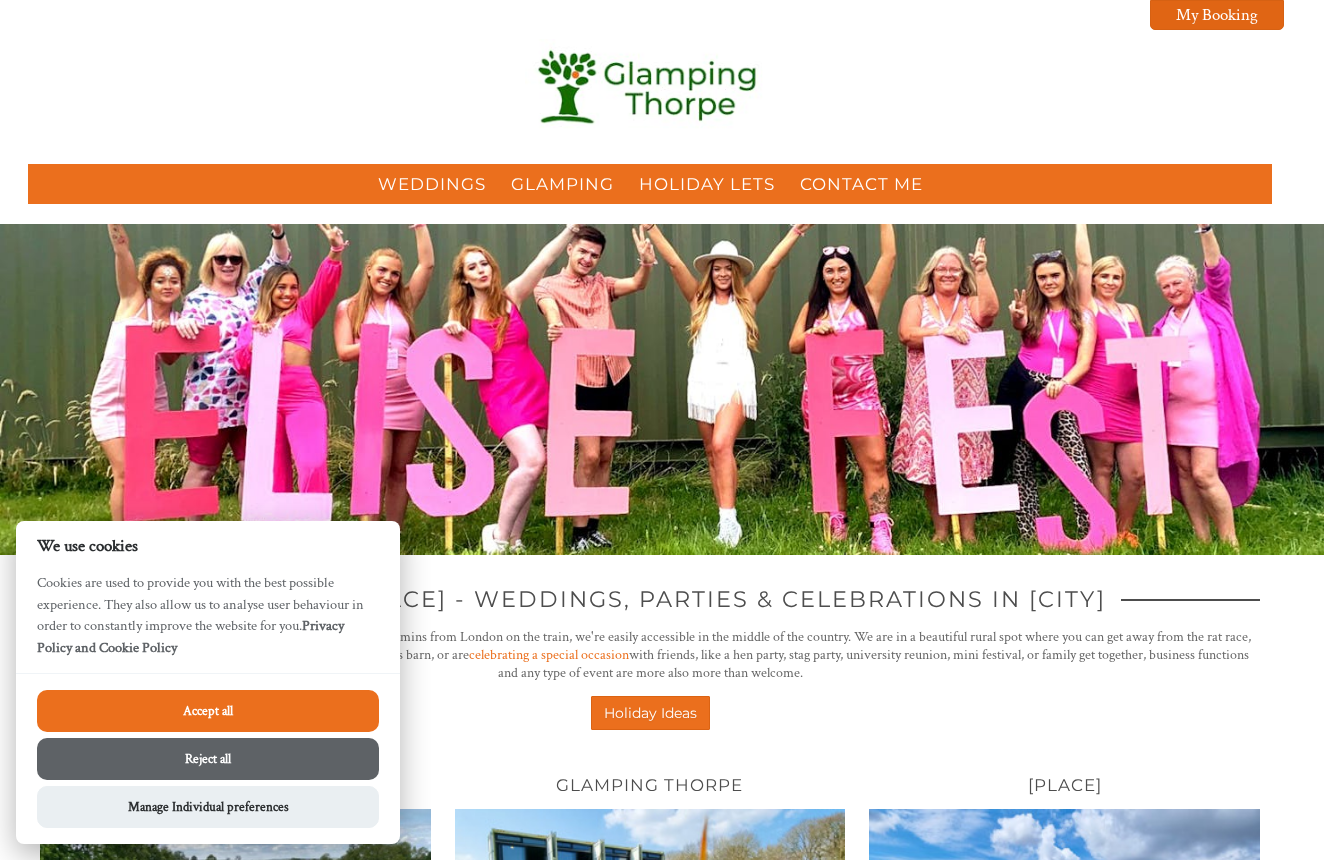 click on "Accept all" at bounding box center (208, 711) 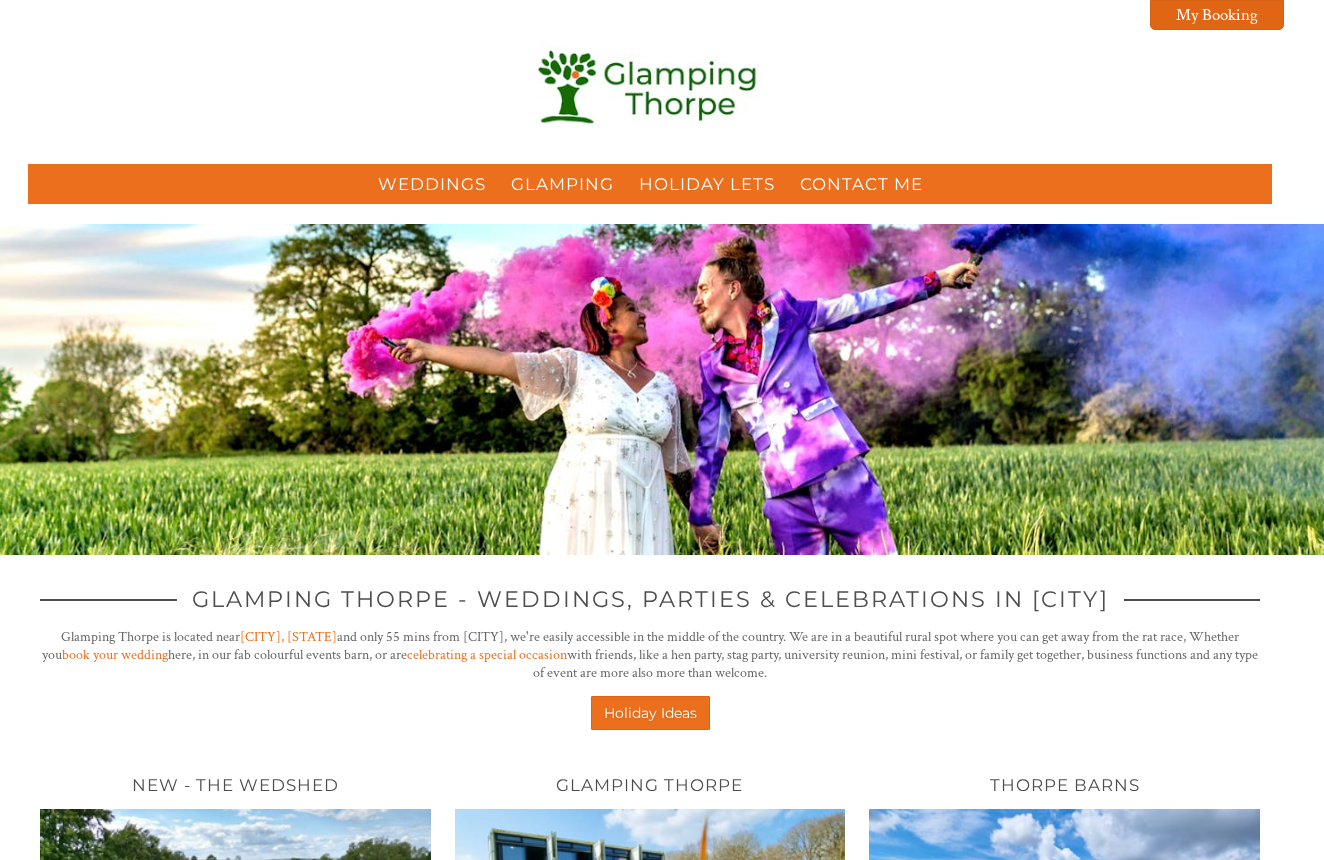 scroll, scrollTop: 0, scrollLeft: 0, axis: both 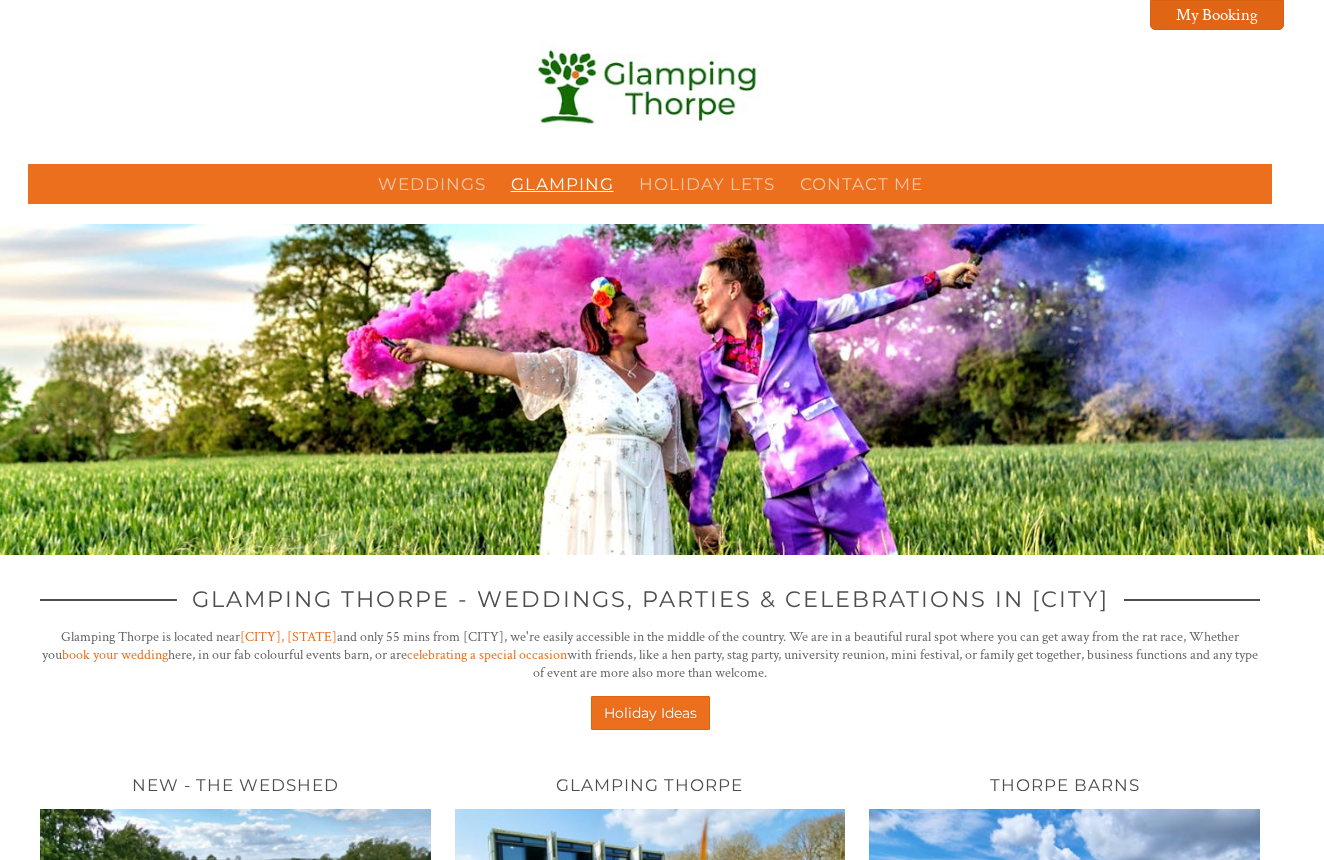 click on "Glamping" at bounding box center (562, 184) 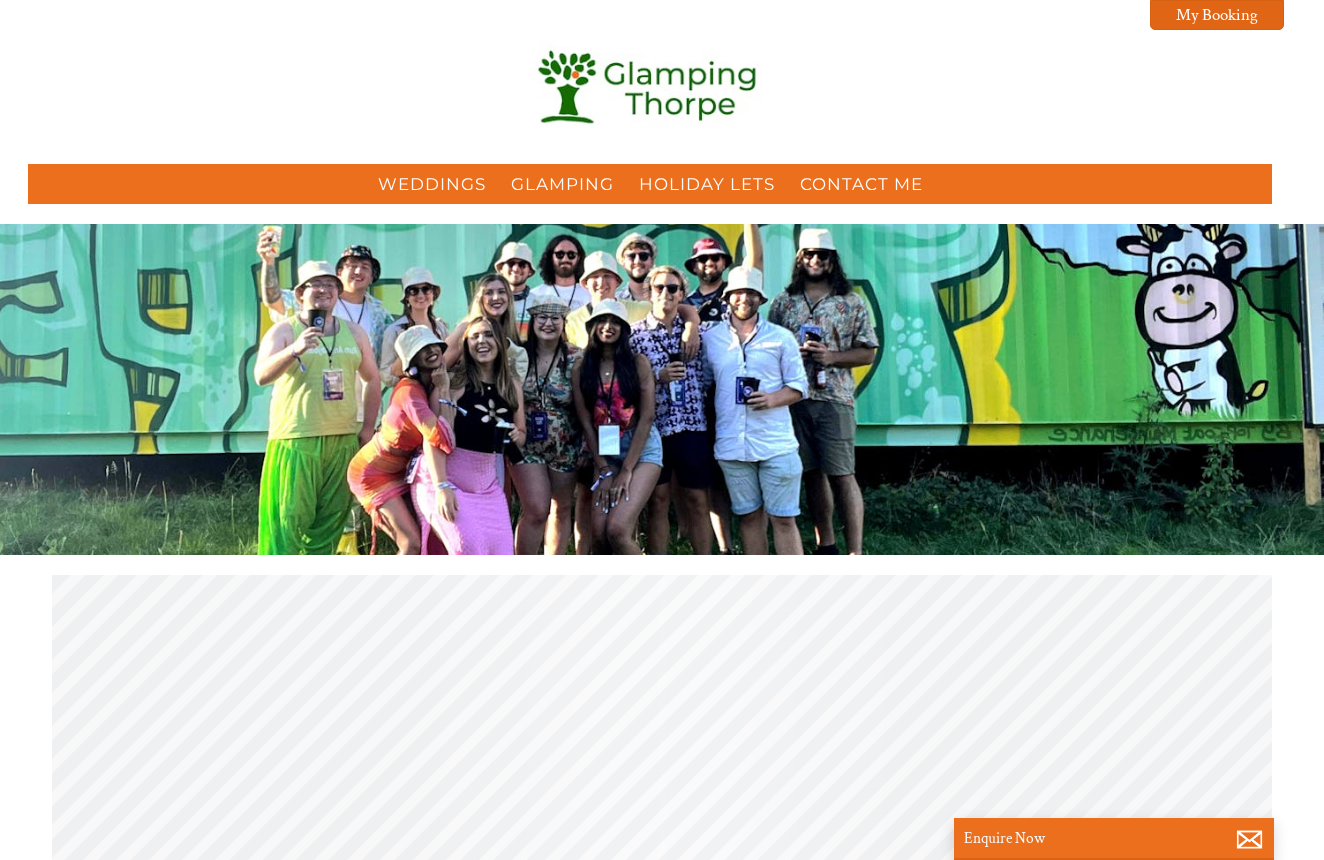 scroll, scrollTop: 0, scrollLeft: 18, axis: horizontal 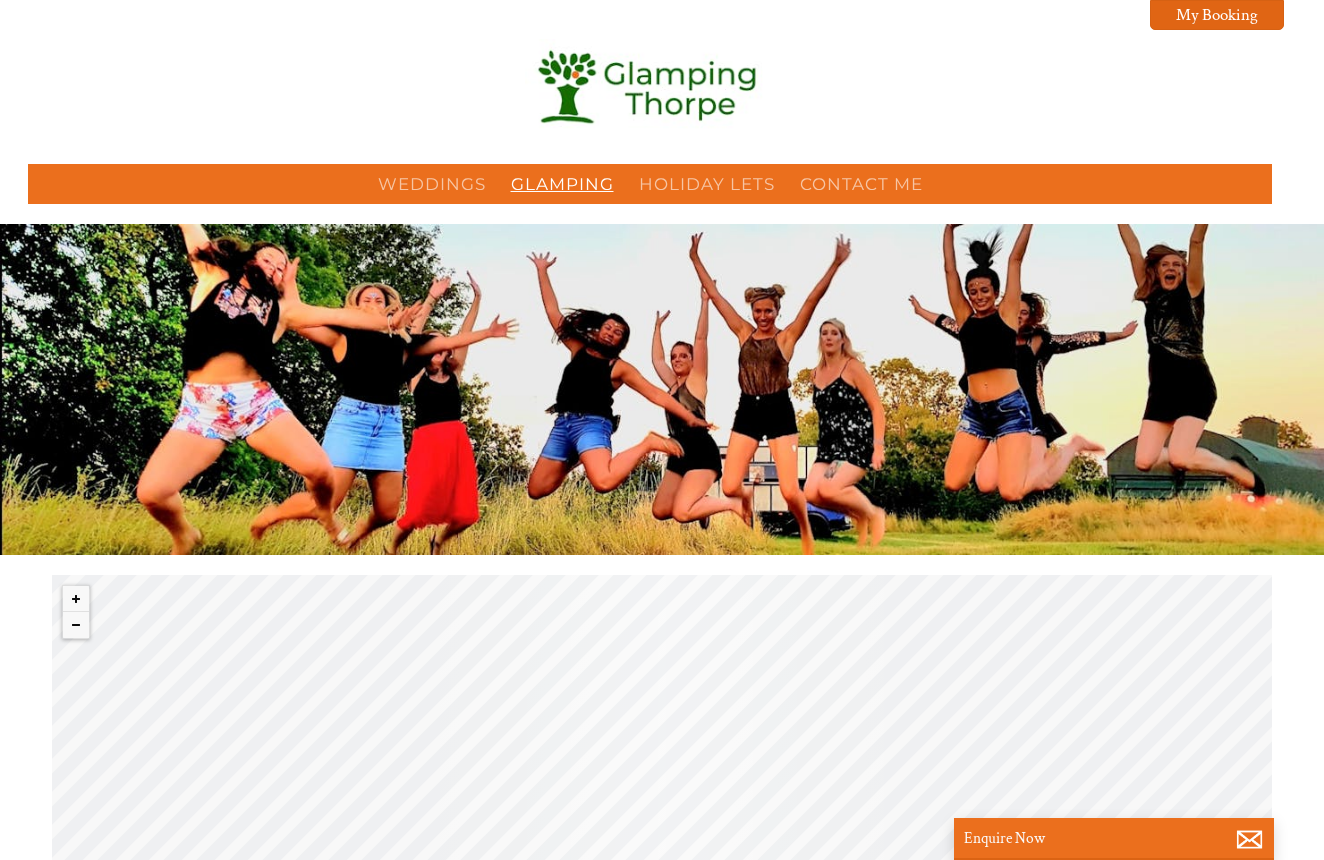 click on "Glamping" at bounding box center (562, 184) 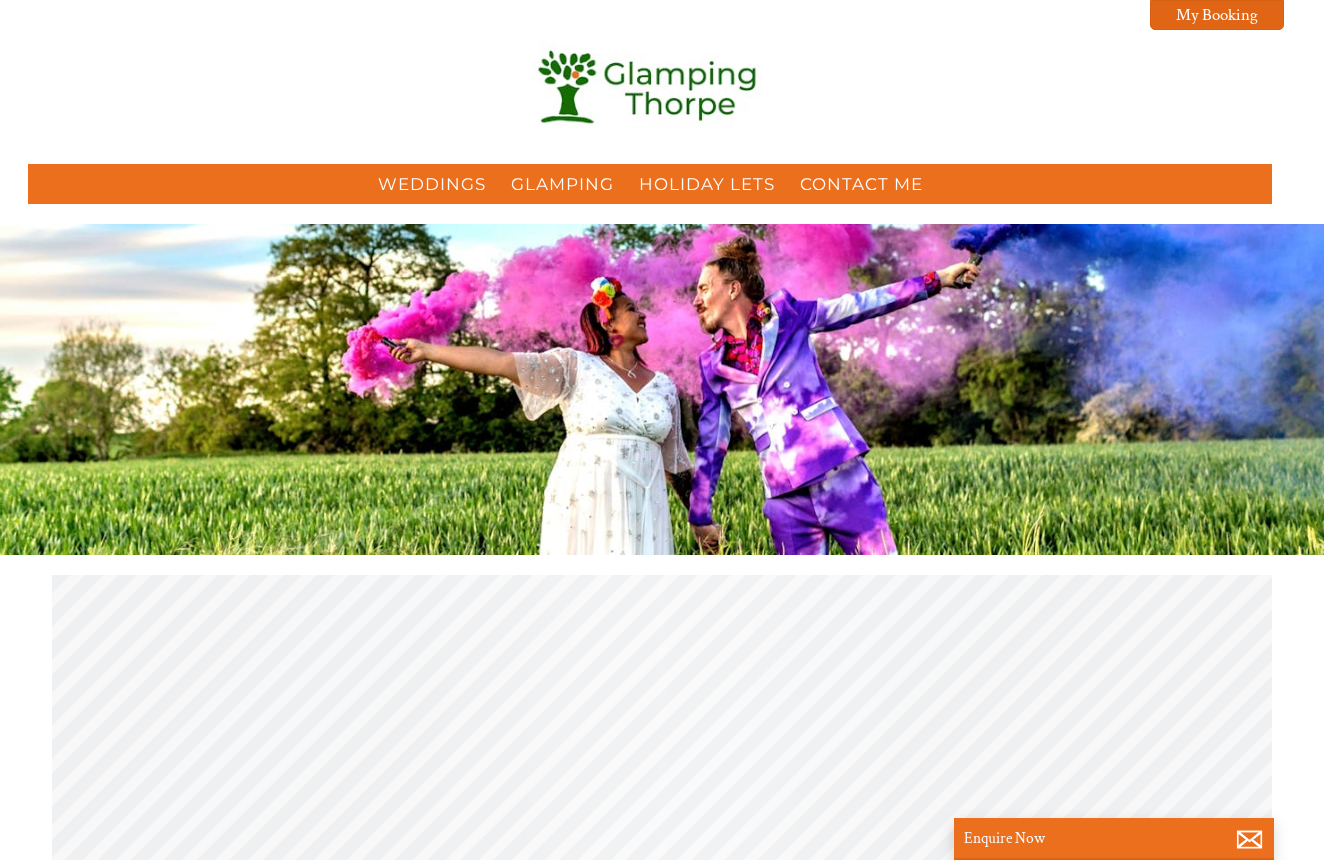 scroll, scrollTop: 0, scrollLeft: 18, axis: horizontal 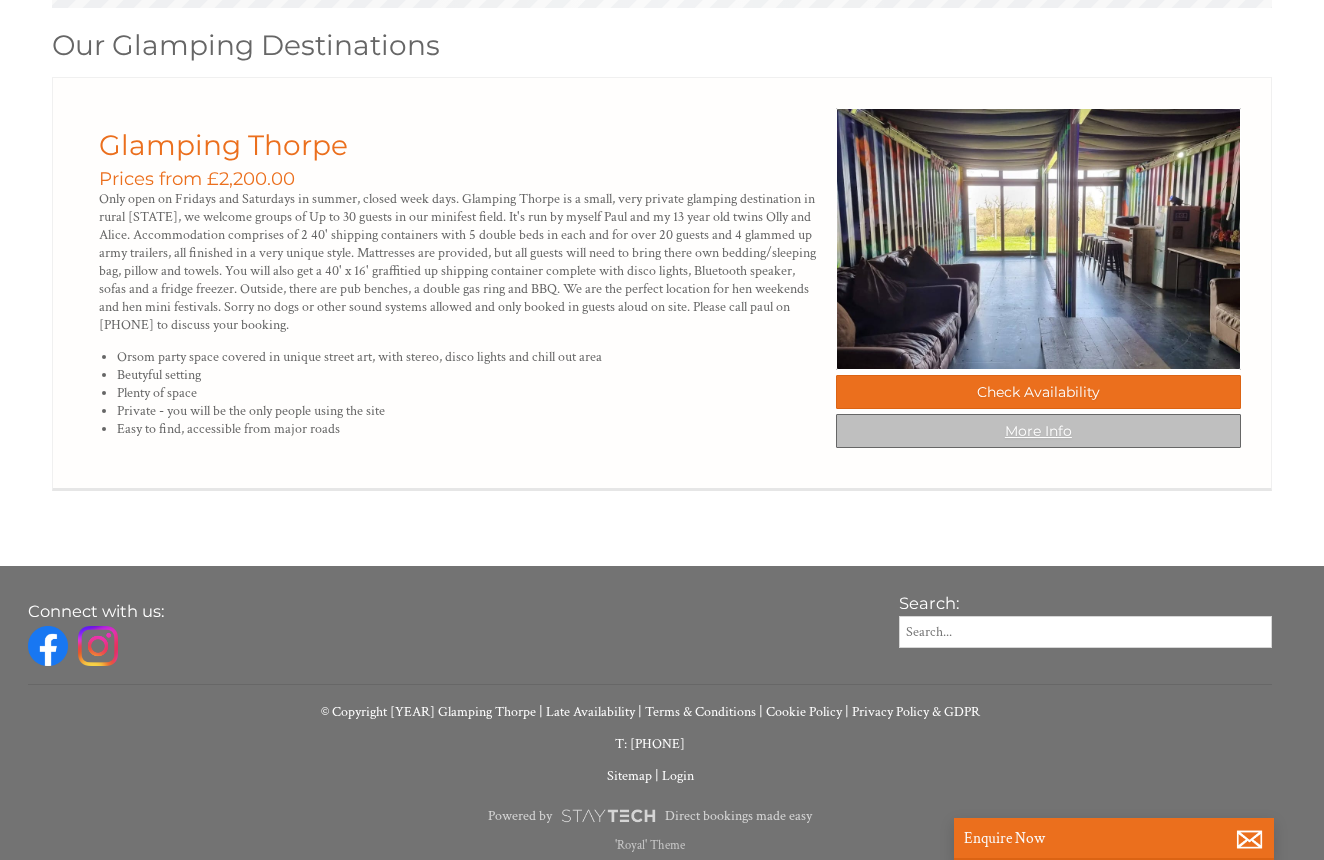 click on "More Info" at bounding box center (1038, 431) 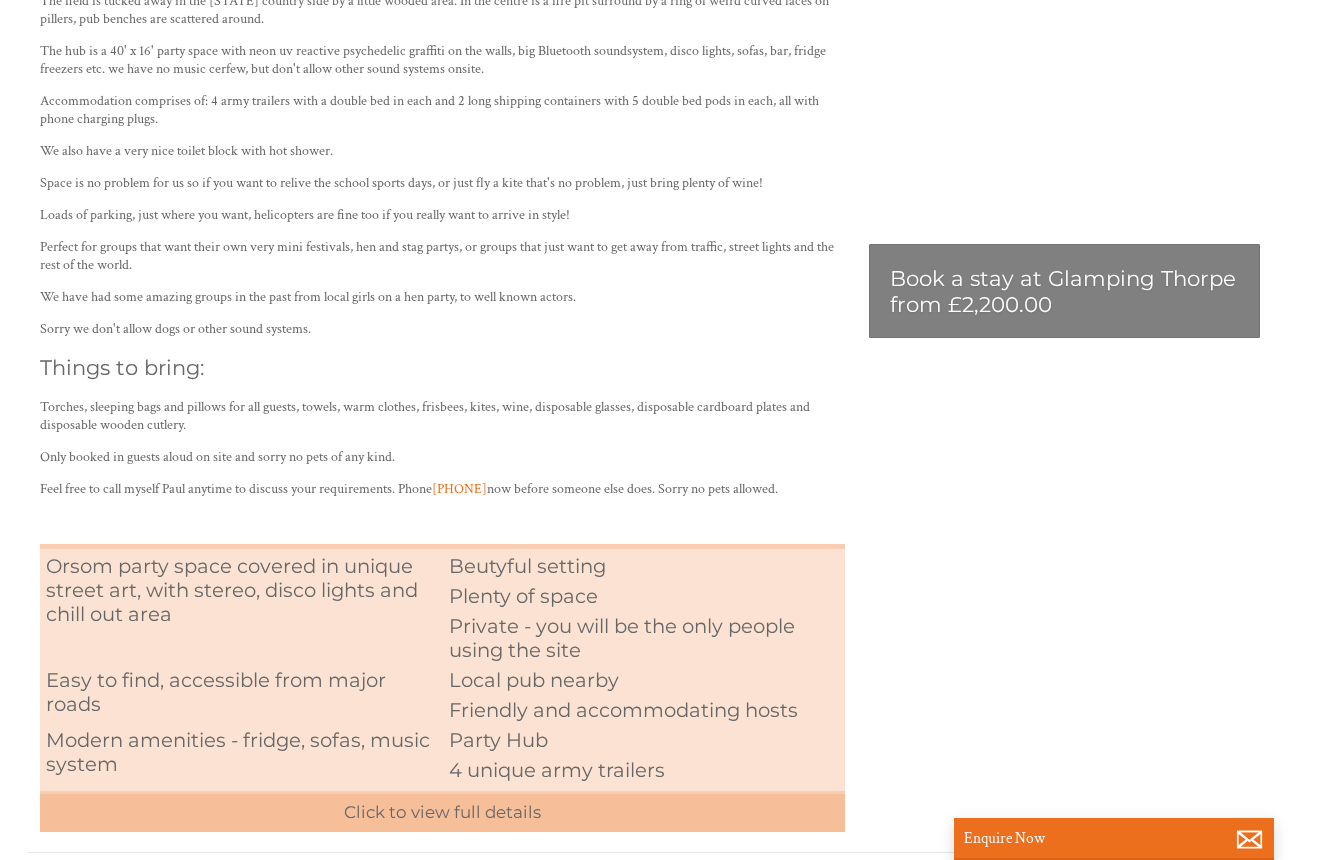 scroll, scrollTop: 0, scrollLeft: 0, axis: both 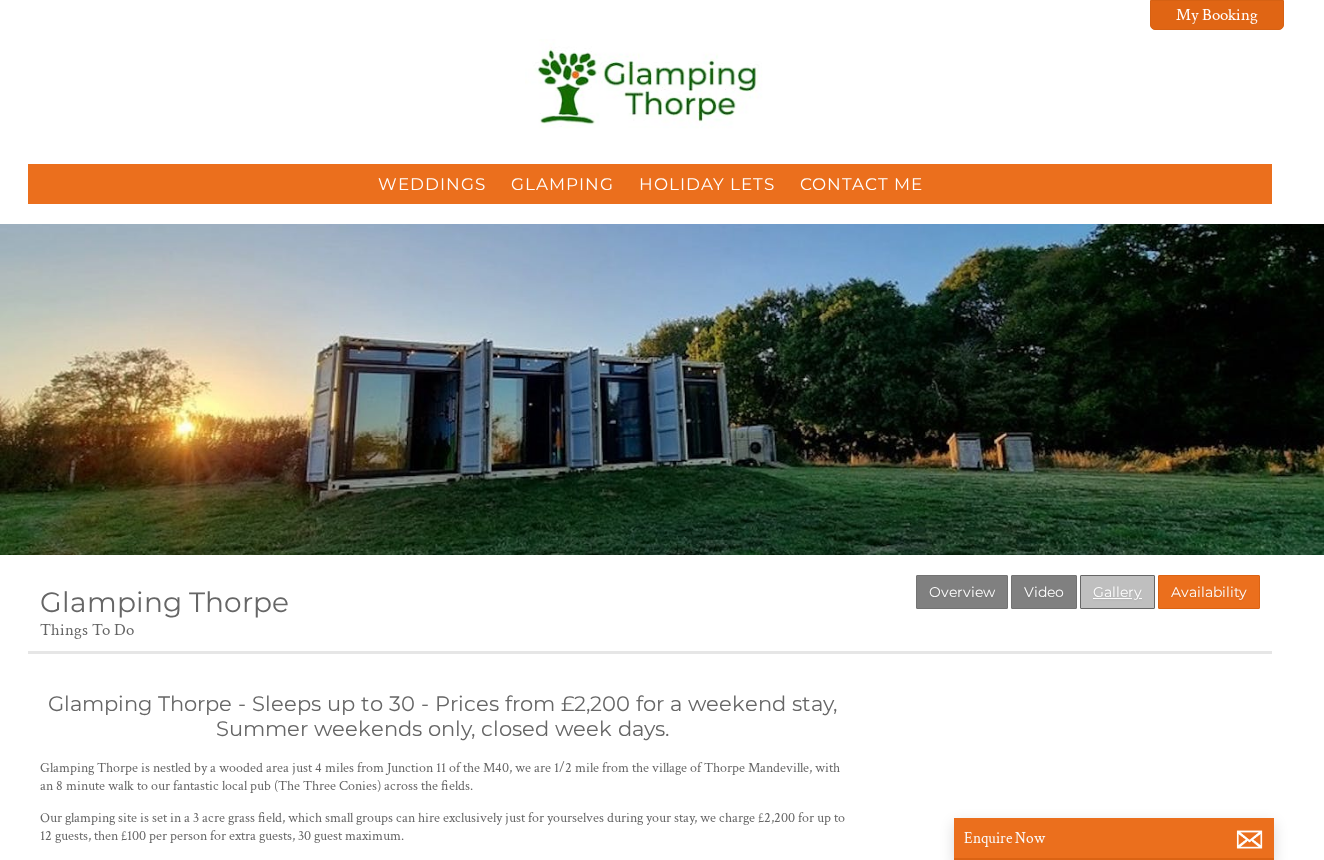 click on "Gallery" at bounding box center [1117, 592] 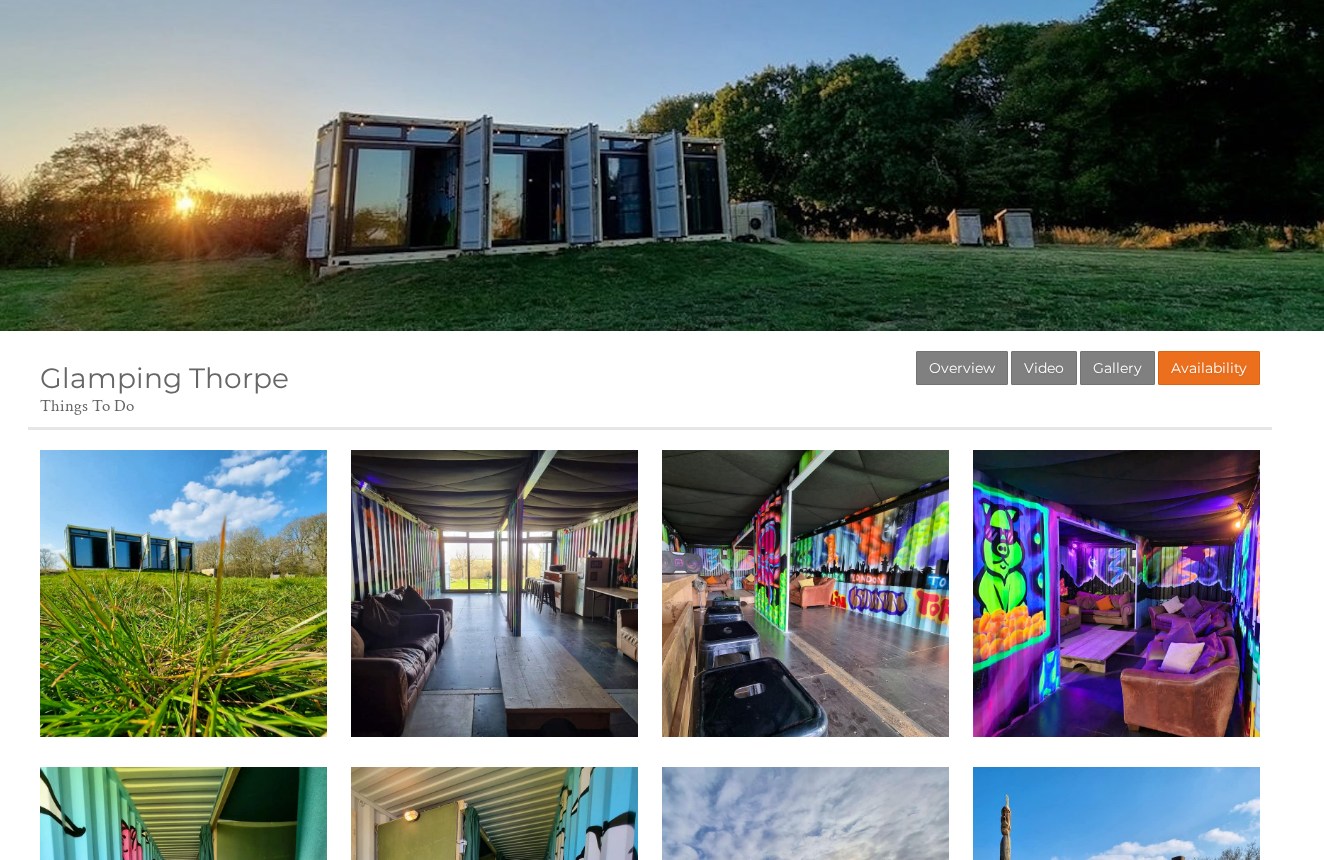scroll, scrollTop: 229, scrollLeft: 0, axis: vertical 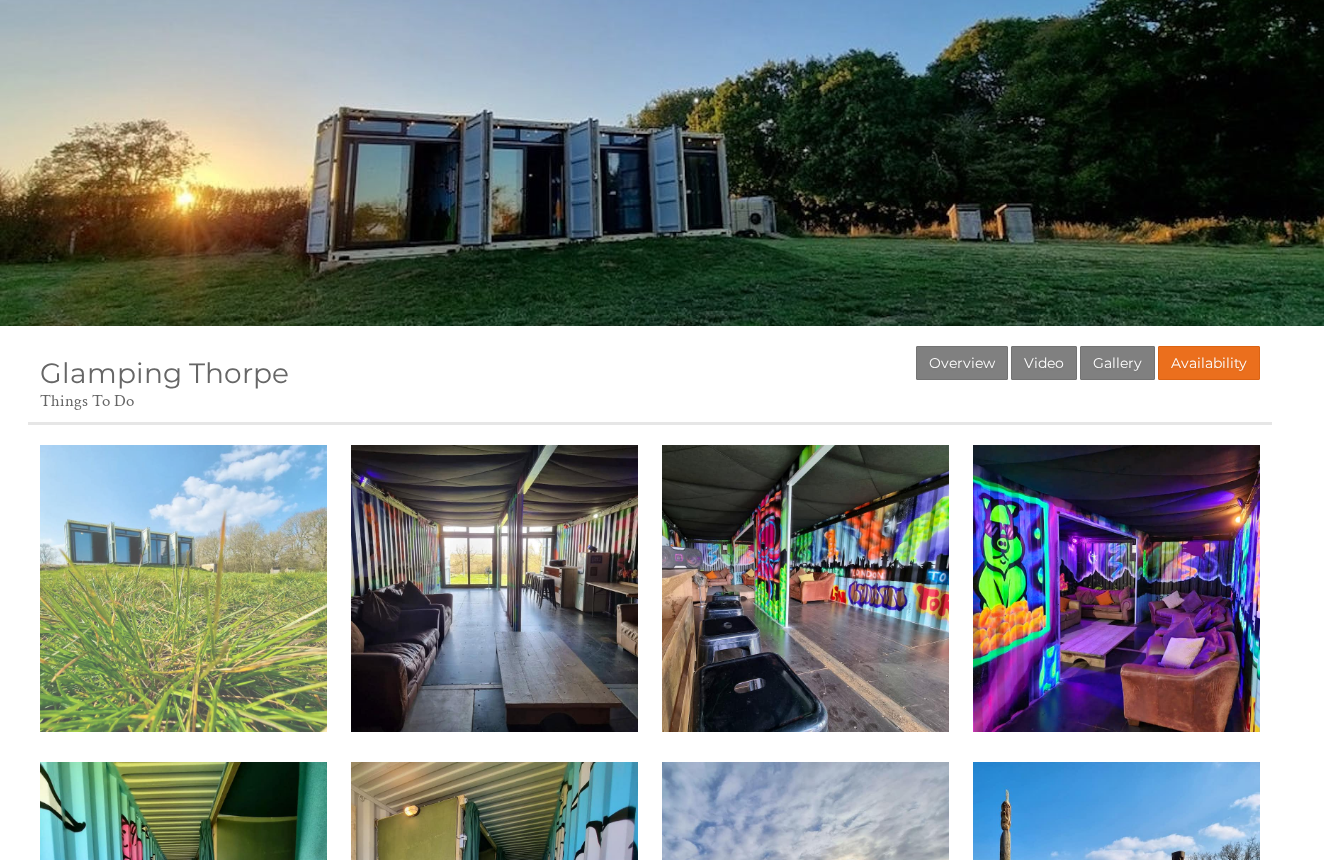 click at bounding box center (183, 588) 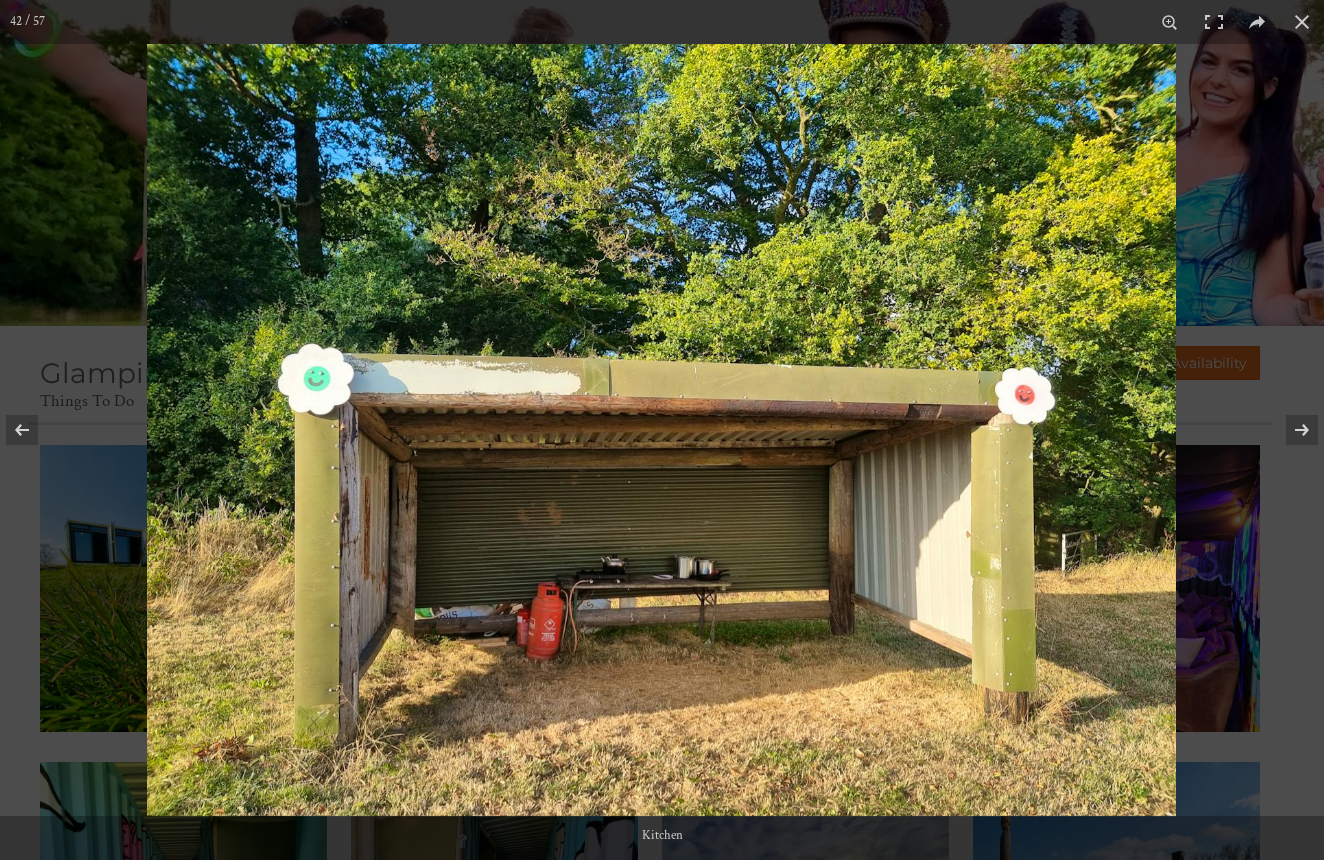 scroll, scrollTop: 77, scrollLeft: 0, axis: vertical 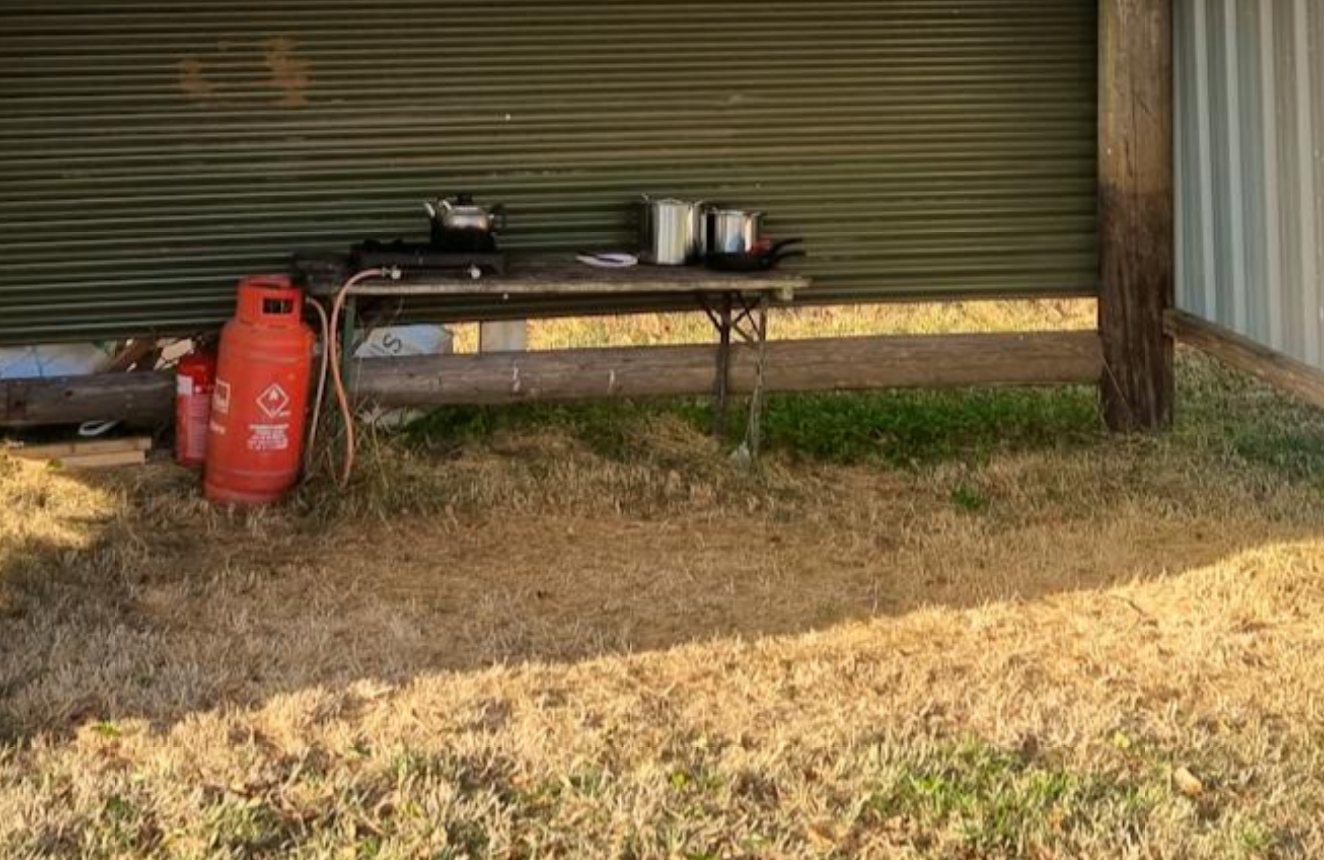 drag, startPoint x: 220, startPoint y: 149, endPoint x: 231, endPoint y: 218, distance: 69.87131 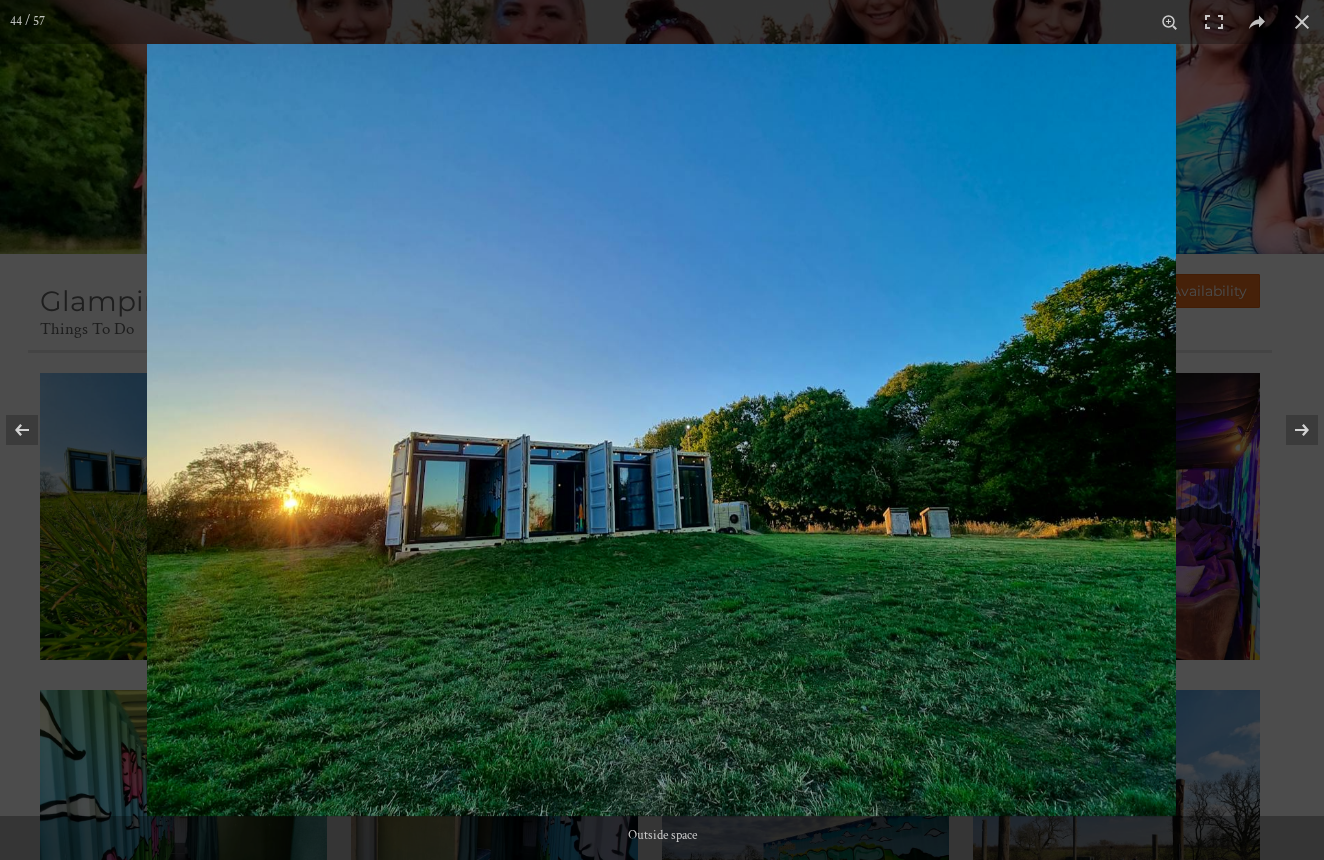 scroll, scrollTop: 100, scrollLeft: 0, axis: vertical 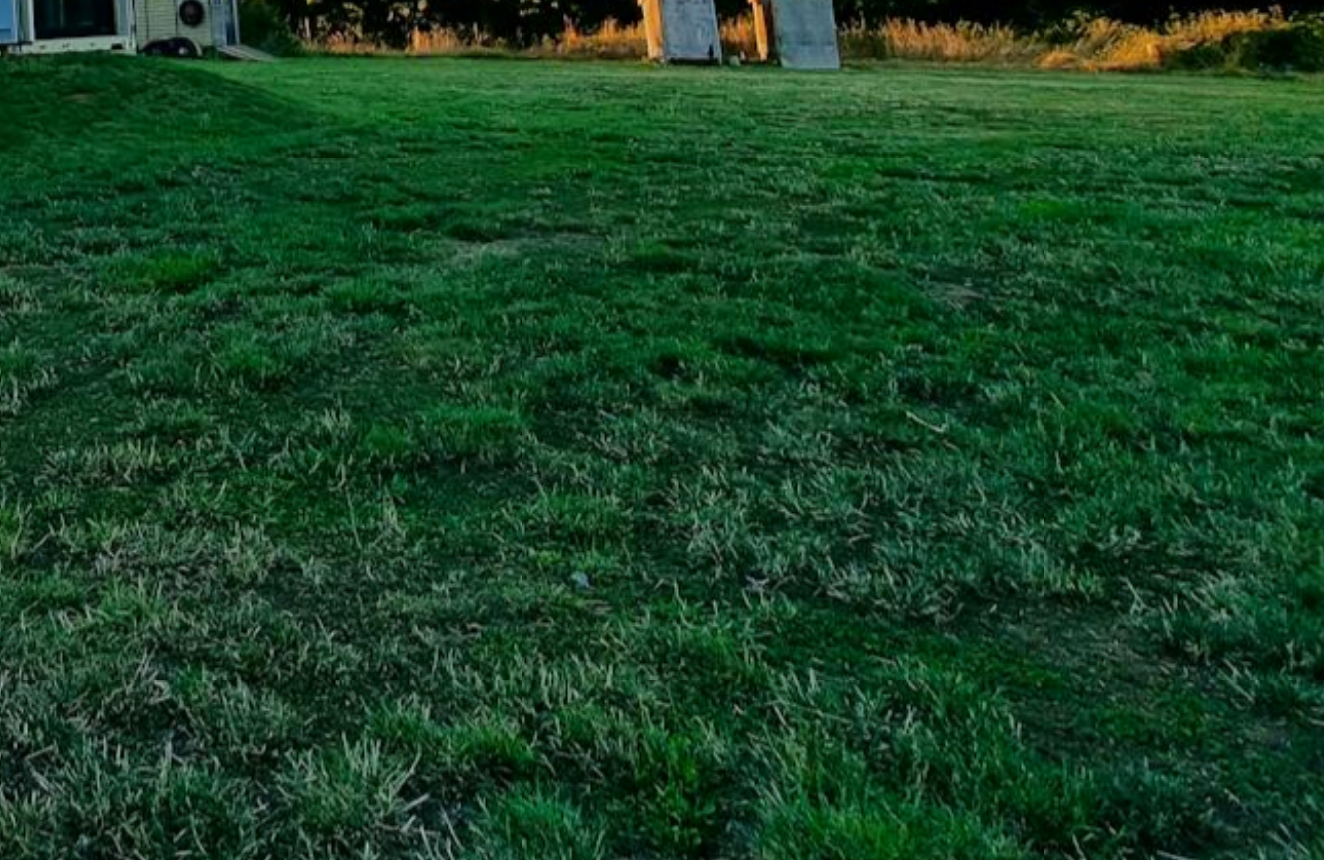 drag, startPoint x: 337, startPoint y: 178, endPoint x: 334, endPoint y: 278, distance: 100.04499 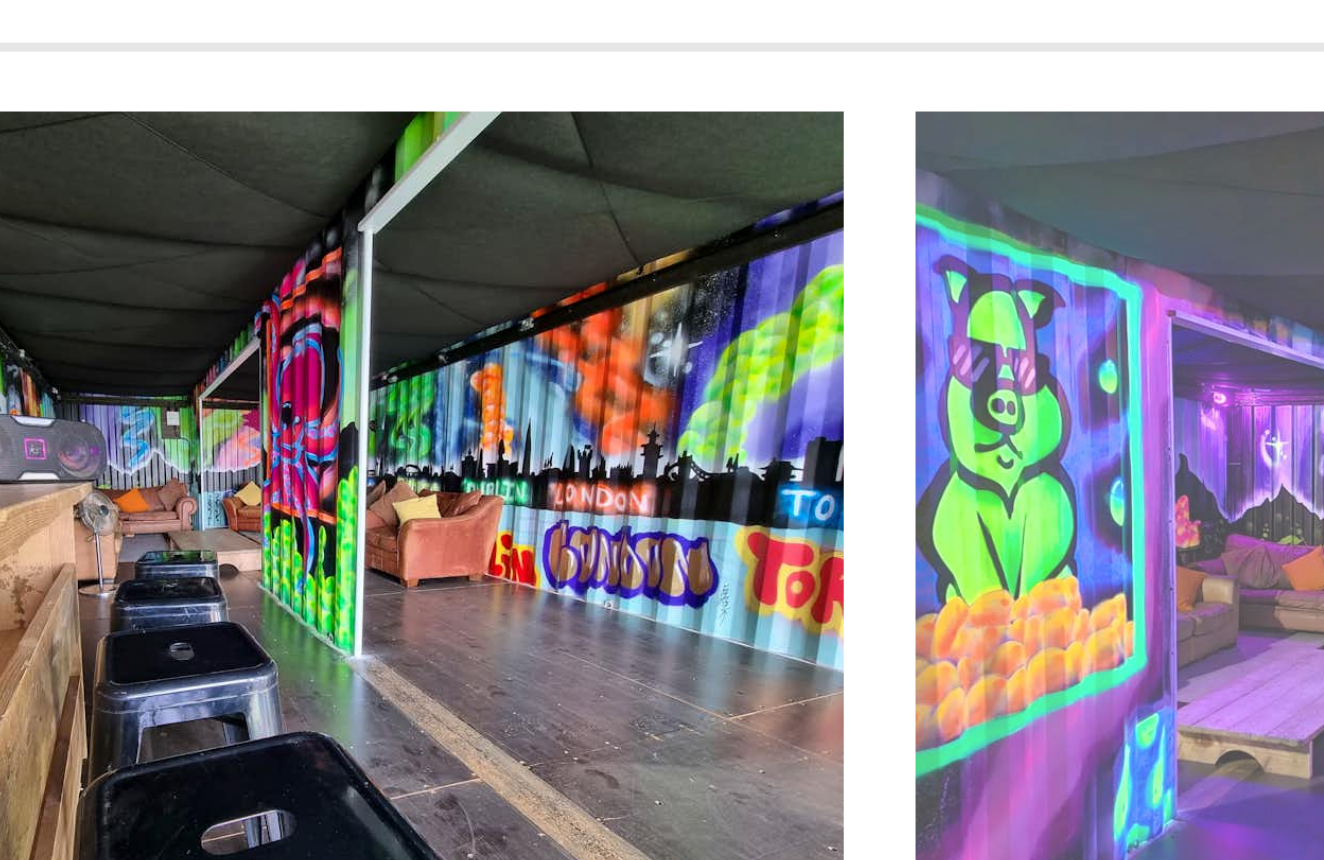 scroll, scrollTop: 302, scrollLeft: 0, axis: vertical 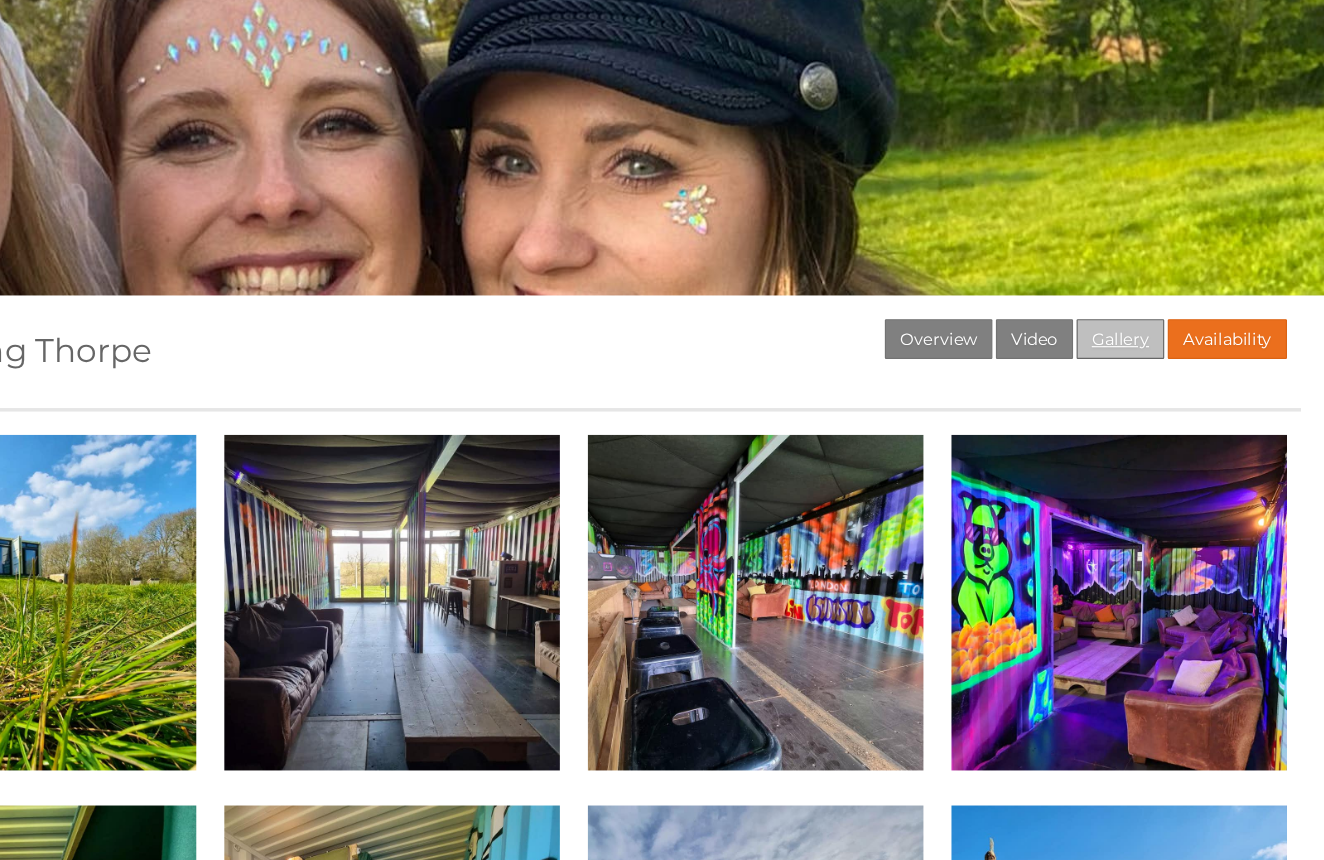 click on "Gallery" at bounding box center [1117, 290] 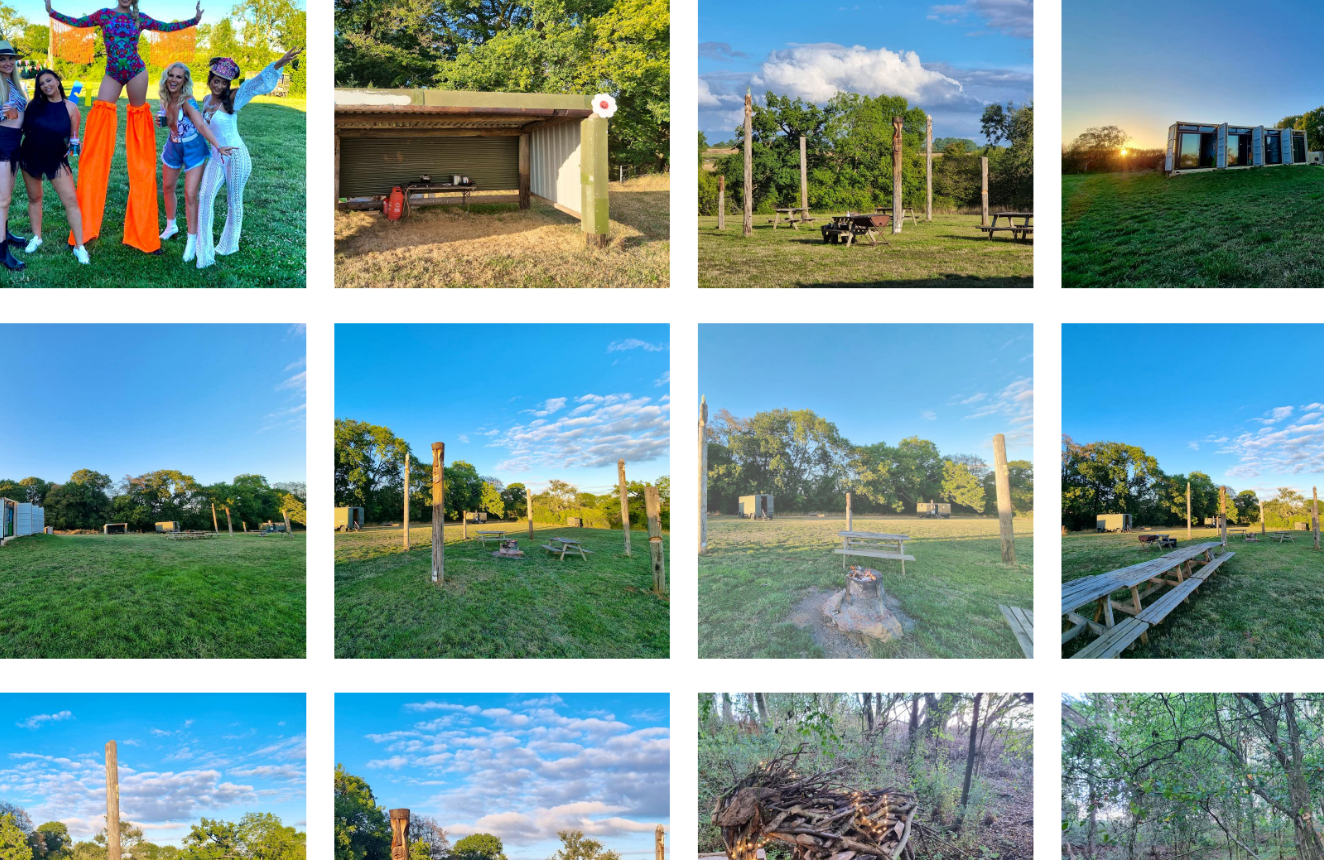 scroll, scrollTop: 3837, scrollLeft: 0, axis: vertical 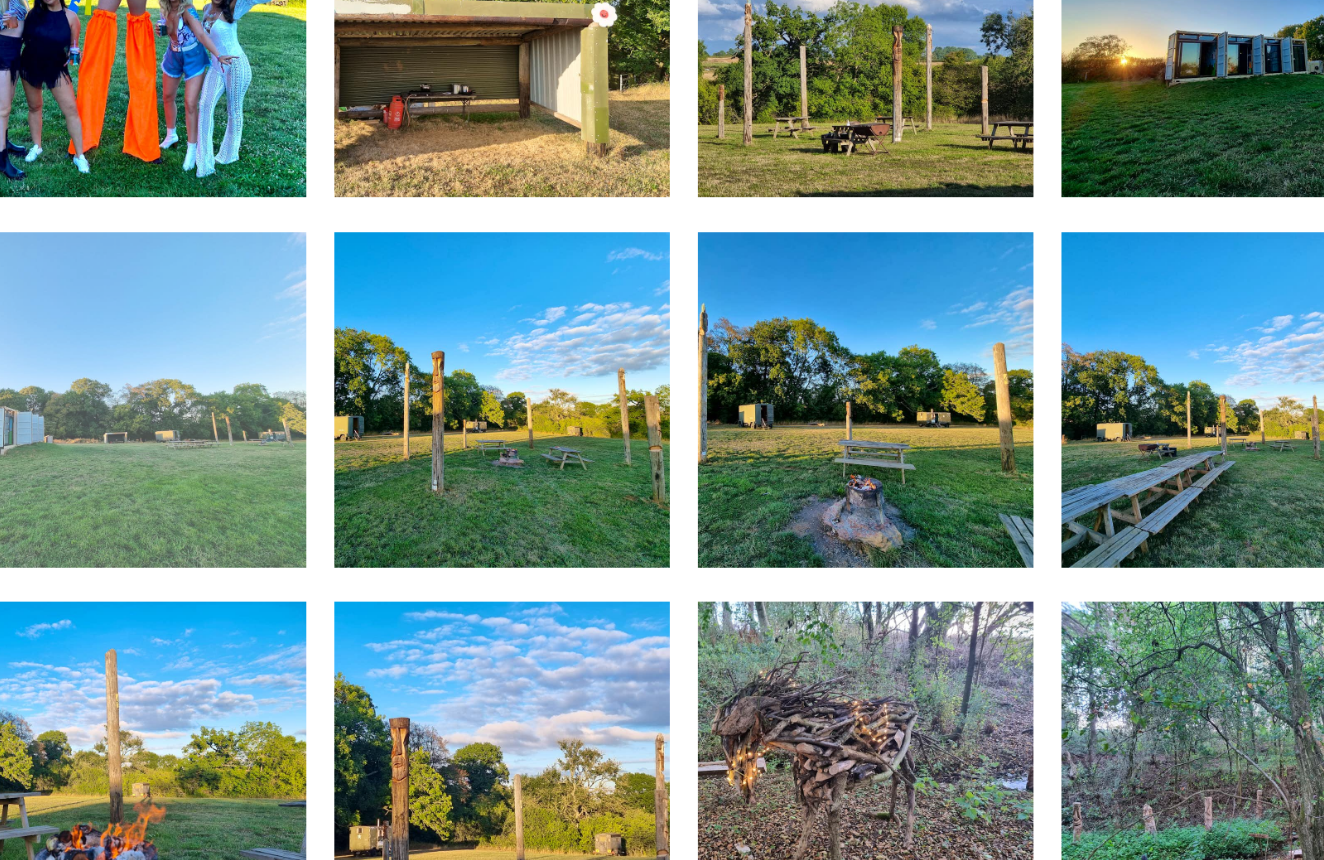 click at bounding box center (183, 466) 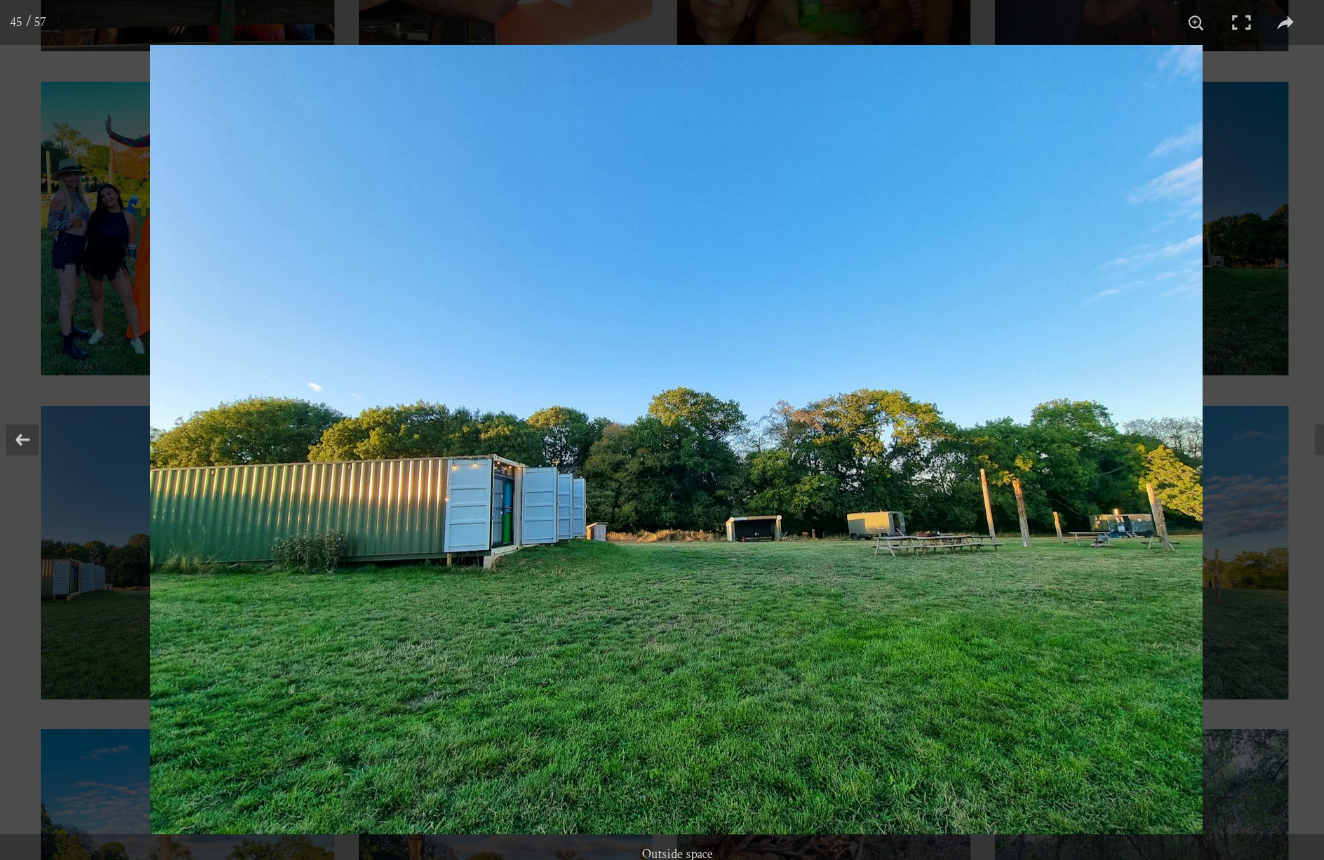 scroll, scrollTop: 3750, scrollLeft: 0, axis: vertical 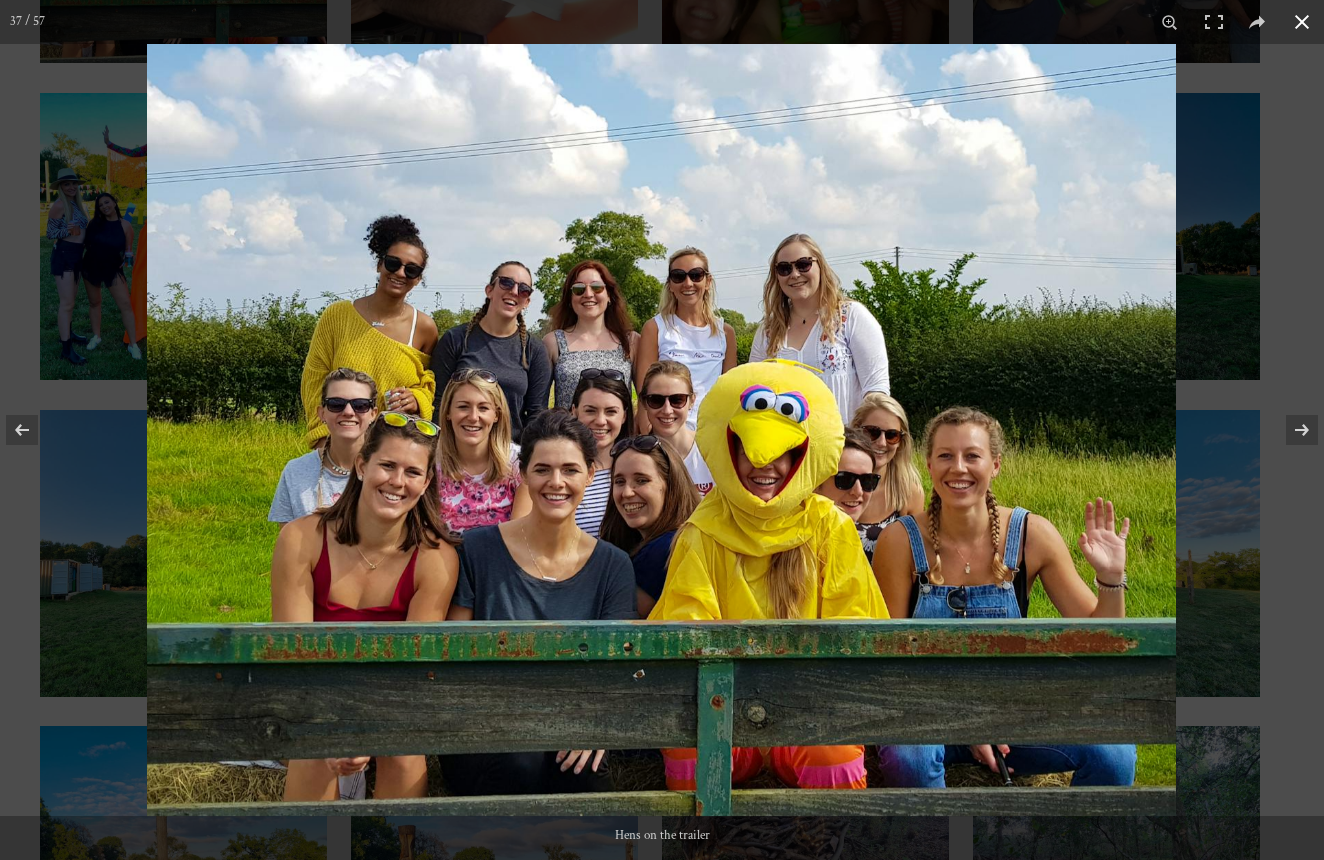 click at bounding box center (809, 474) 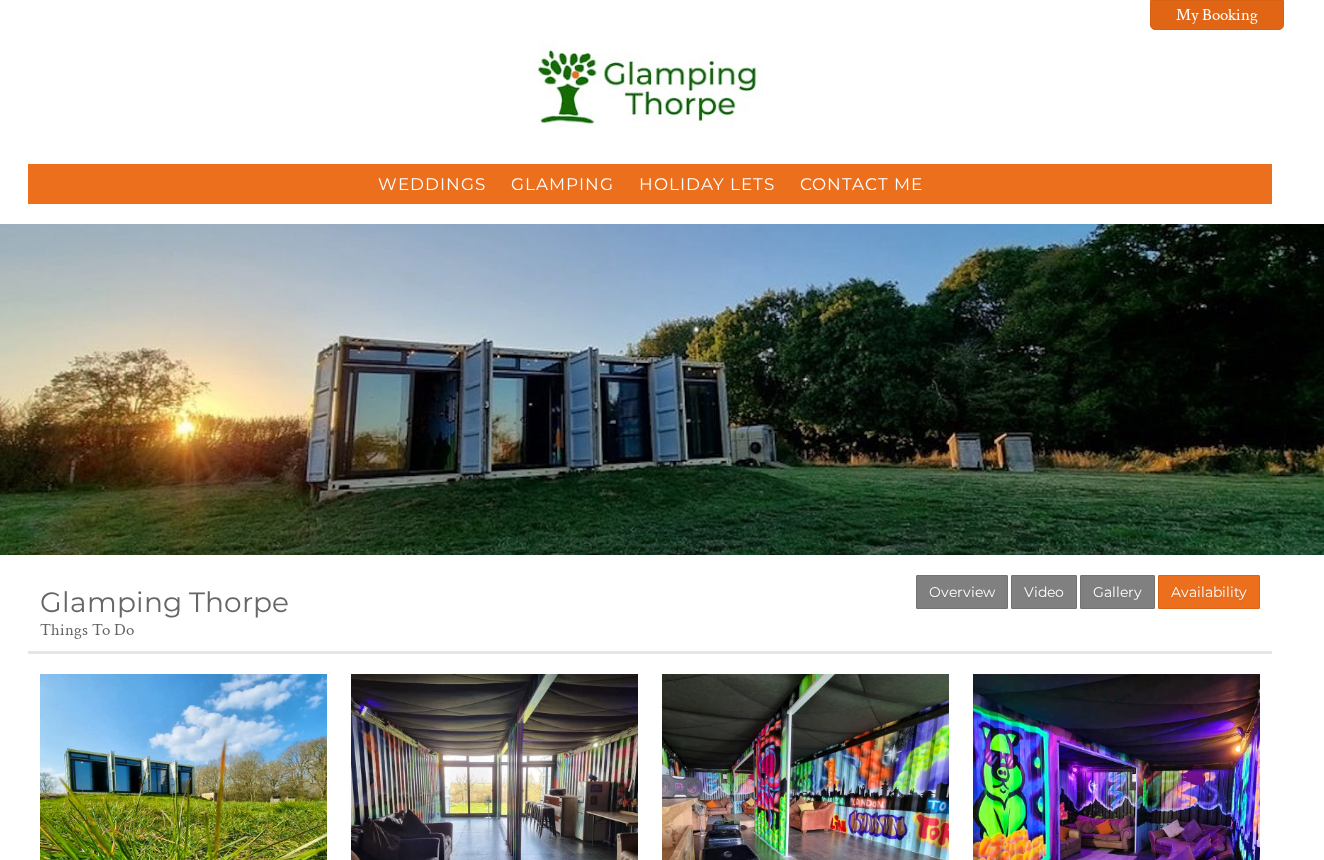 scroll, scrollTop: 0, scrollLeft: 0, axis: both 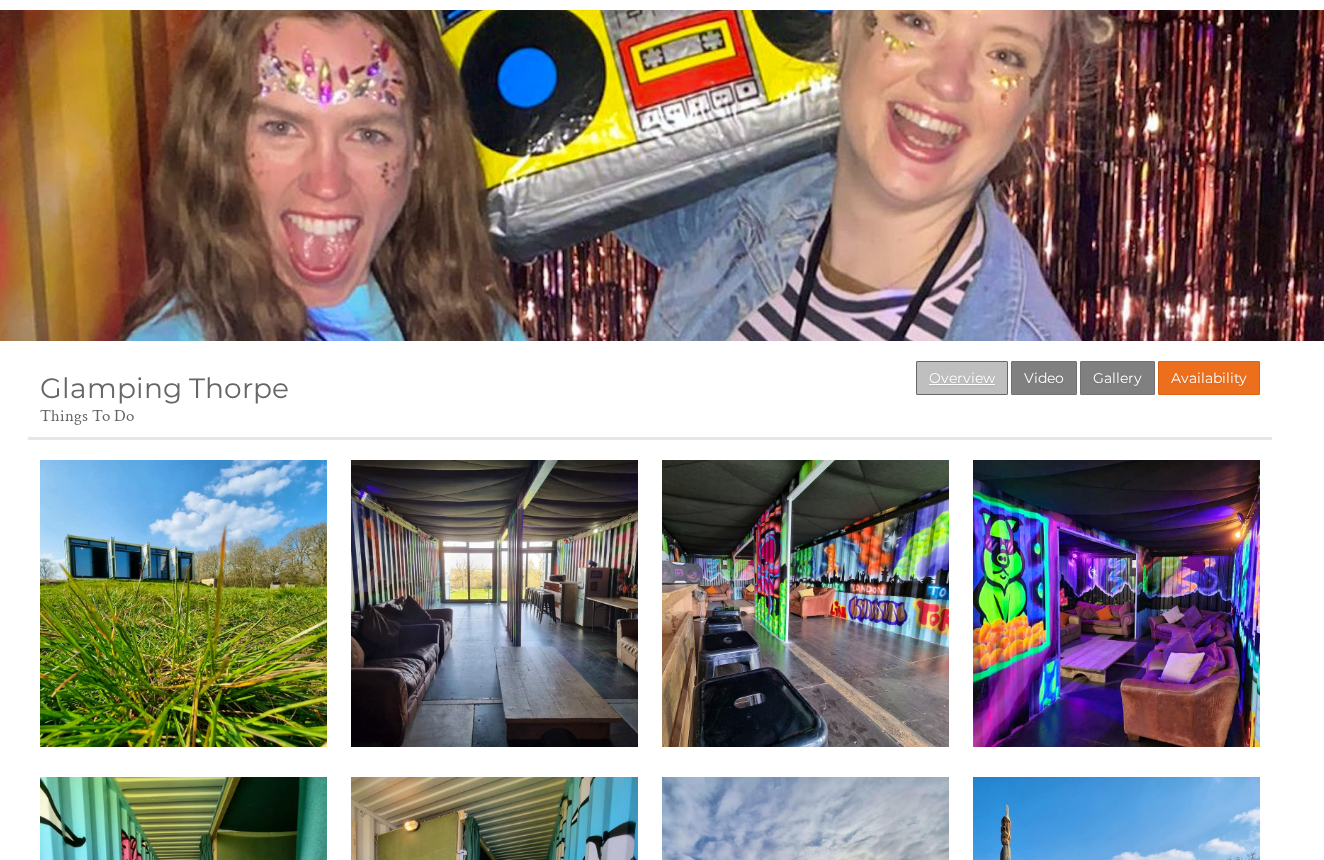 click on "Overview" at bounding box center (962, 378) 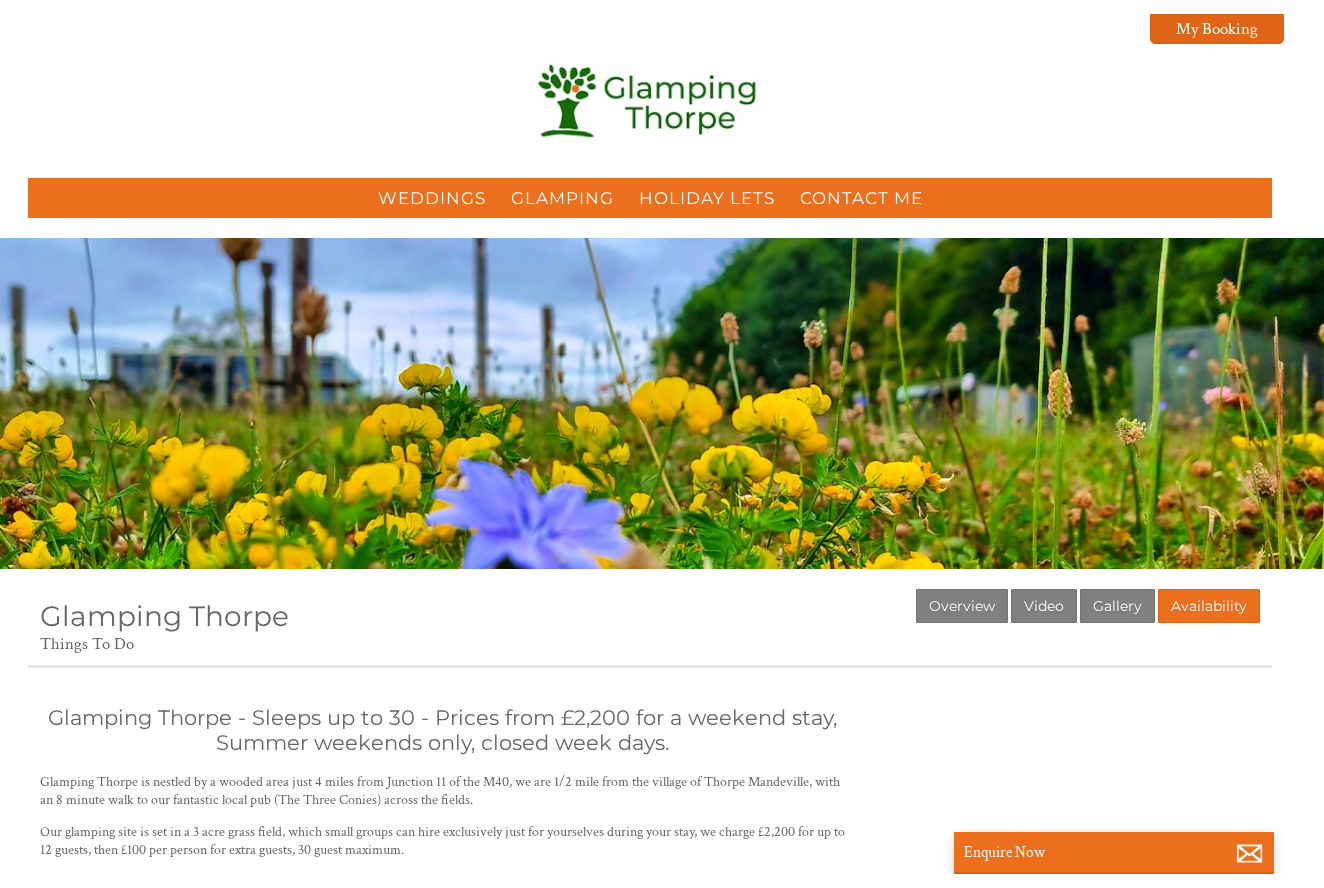 scroll, scrollTop: 0, scrollLeft: 0, axis: both 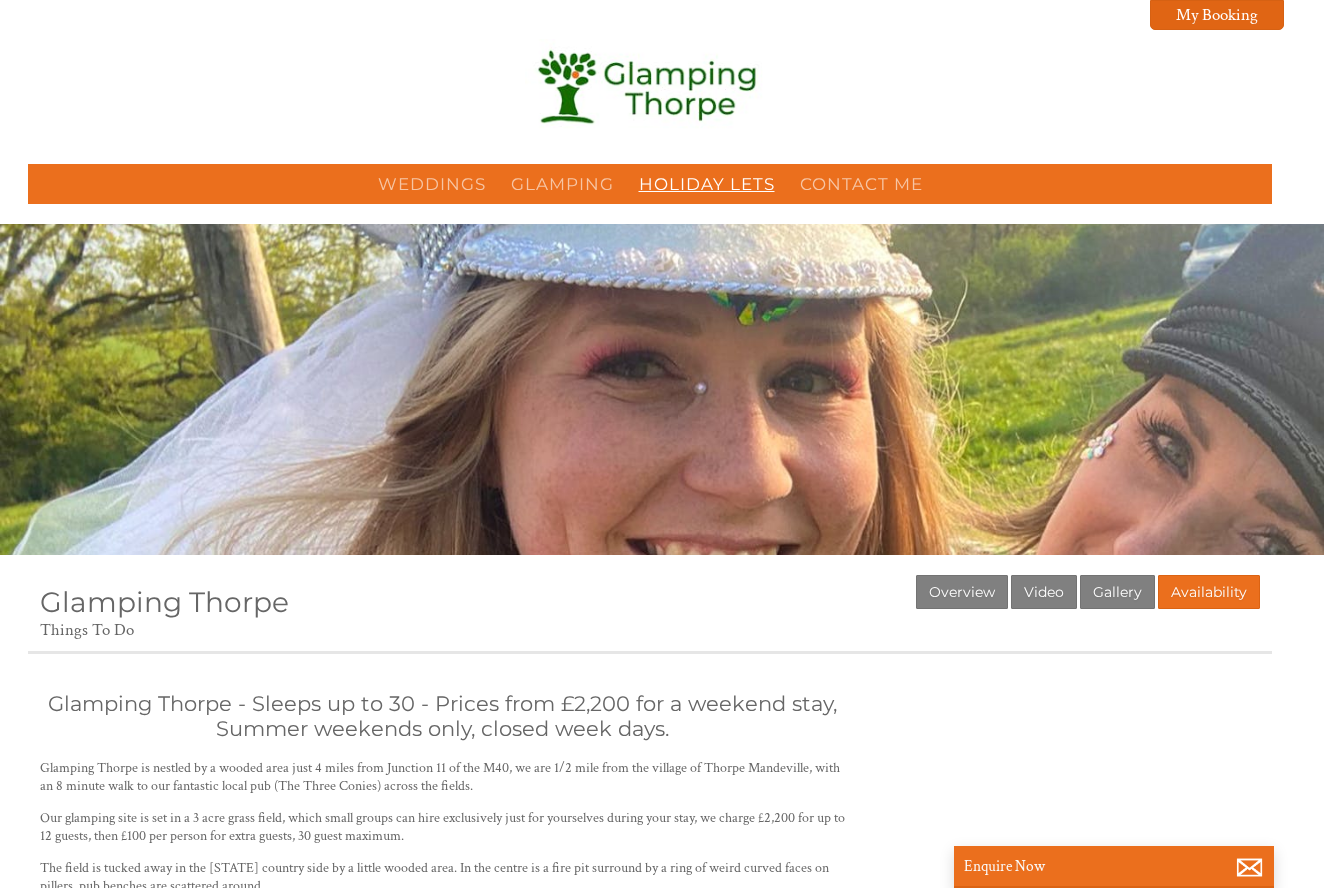 click on "Holiday Lets" at bounding box center (707, 184) 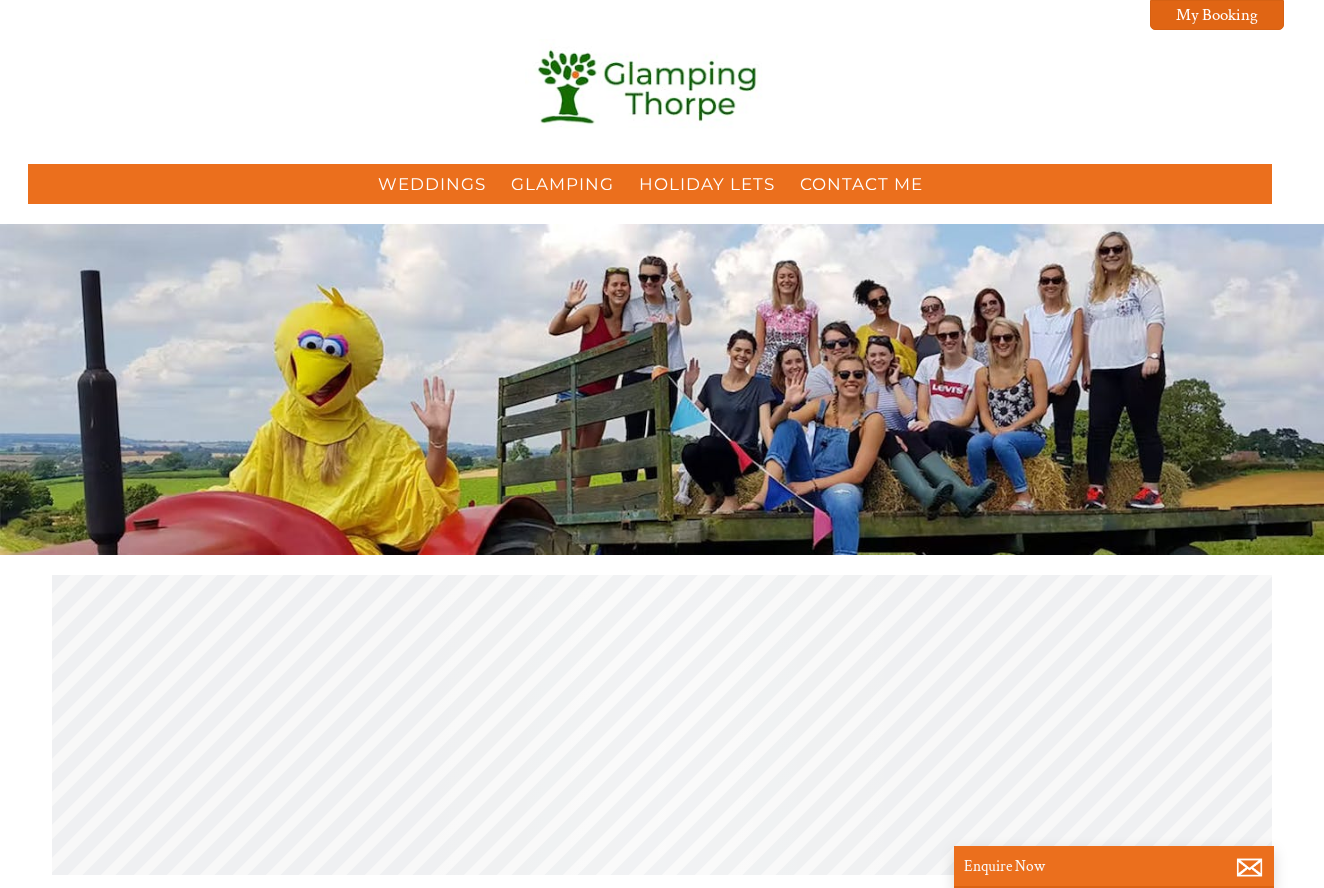 scroll, scrollTop: 0, scrollLeft: 18, axis: horizontal 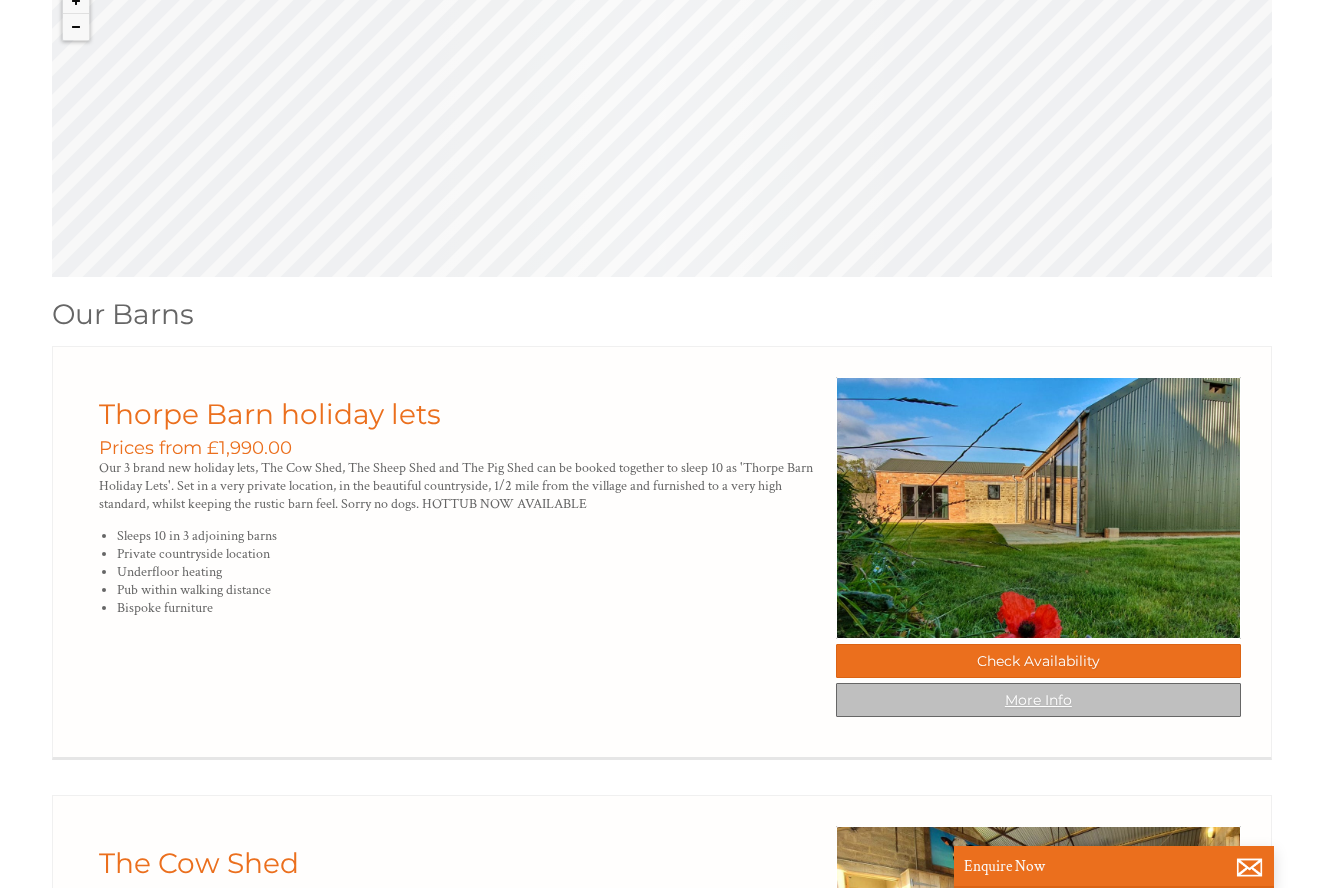 click on "More Info" at bounding box center [1038, 700] 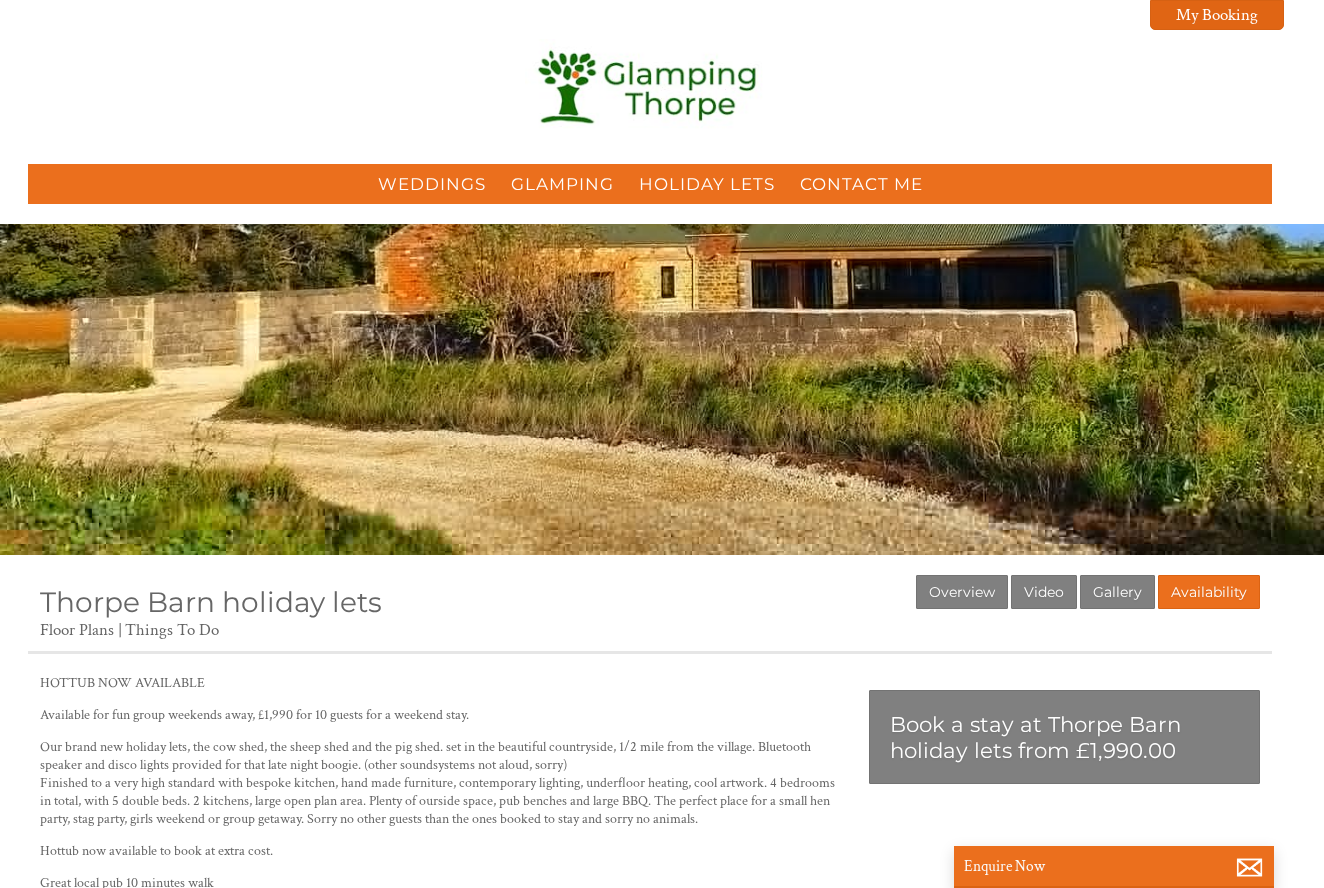 scroll, scrollTop: 0, scrollLeft: 0, axis: both 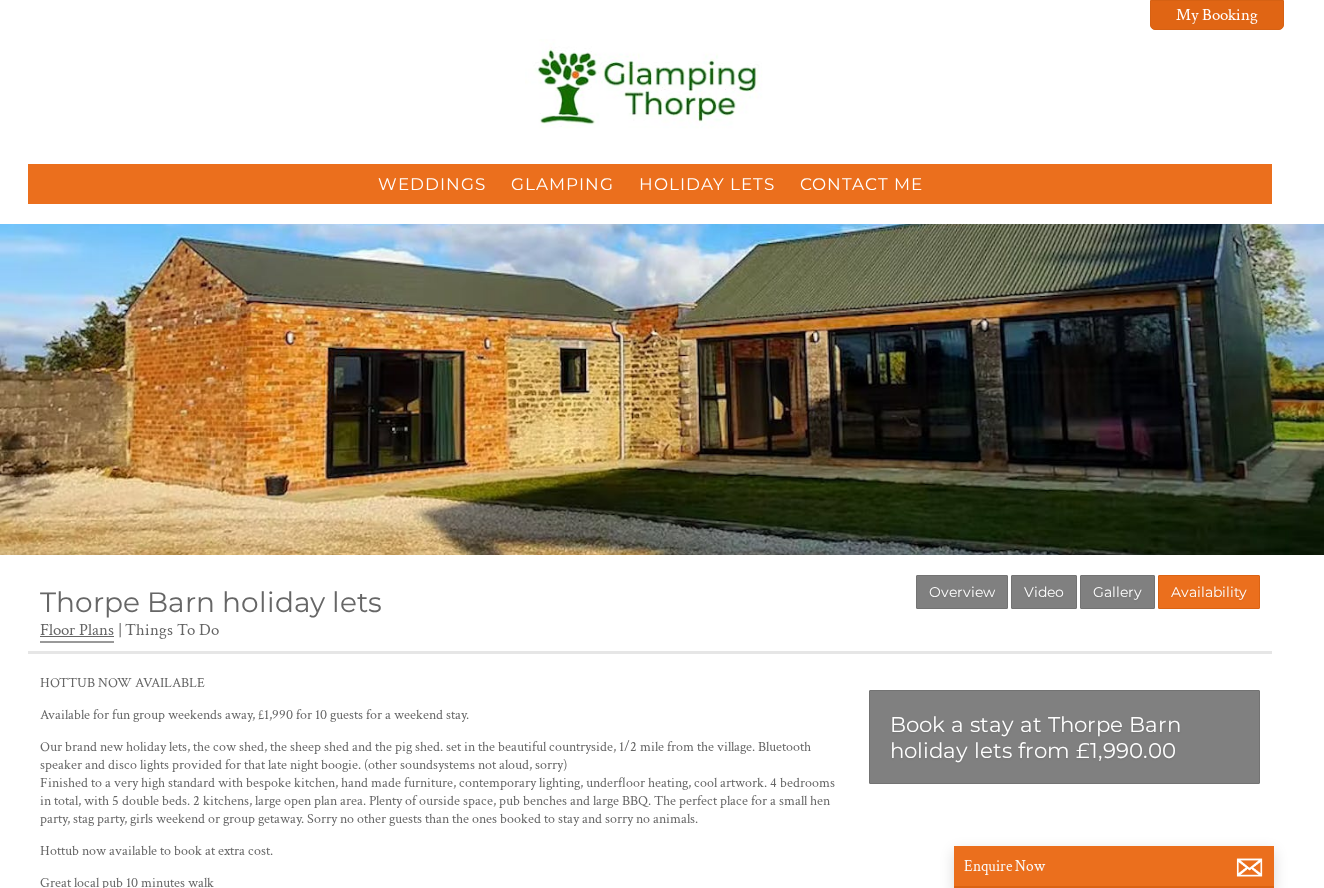 click on "Floor Plans" at bounding box center [77, 631] 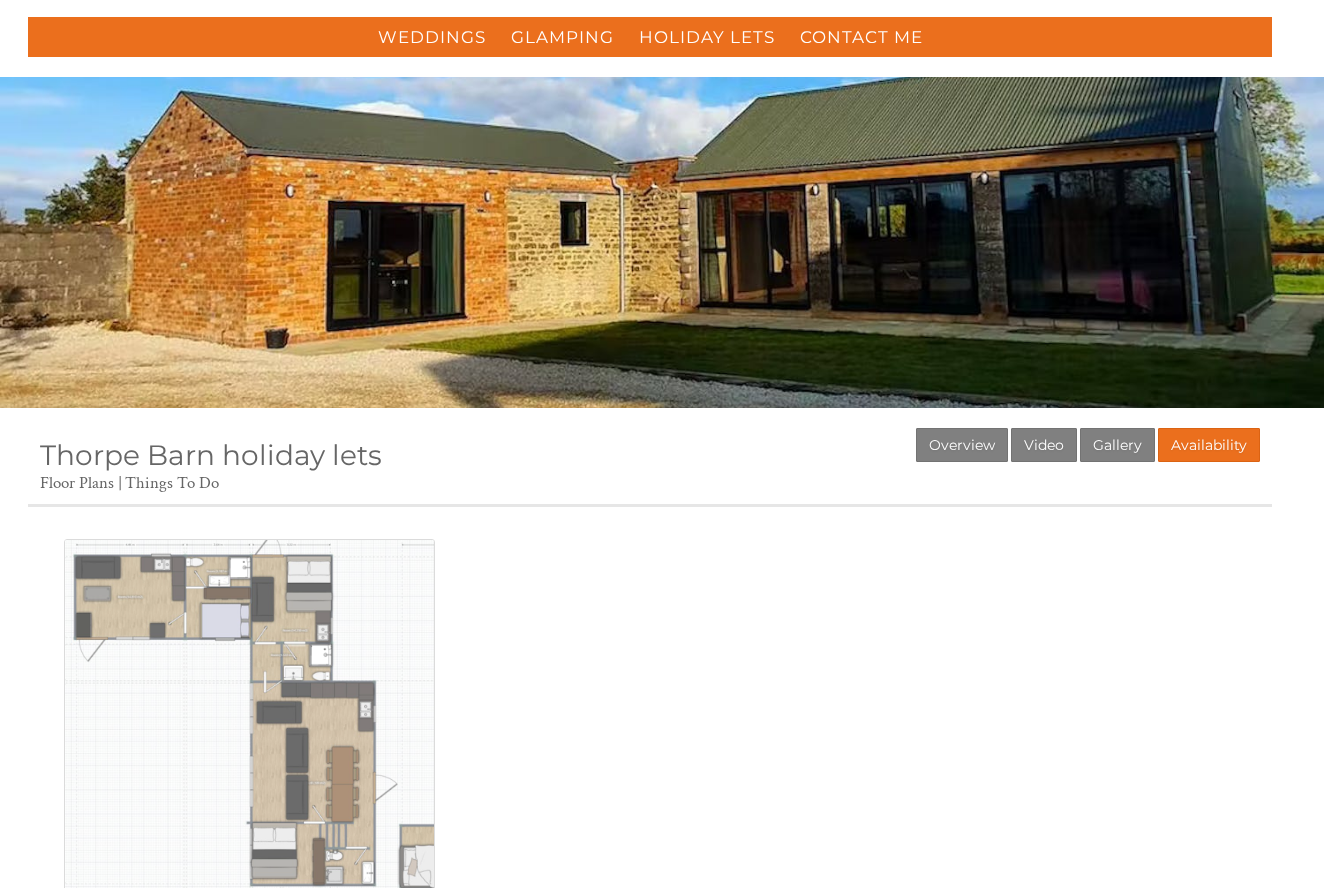 scroll, scrollTop: 196, scrollLeft: 0, axis: vertical 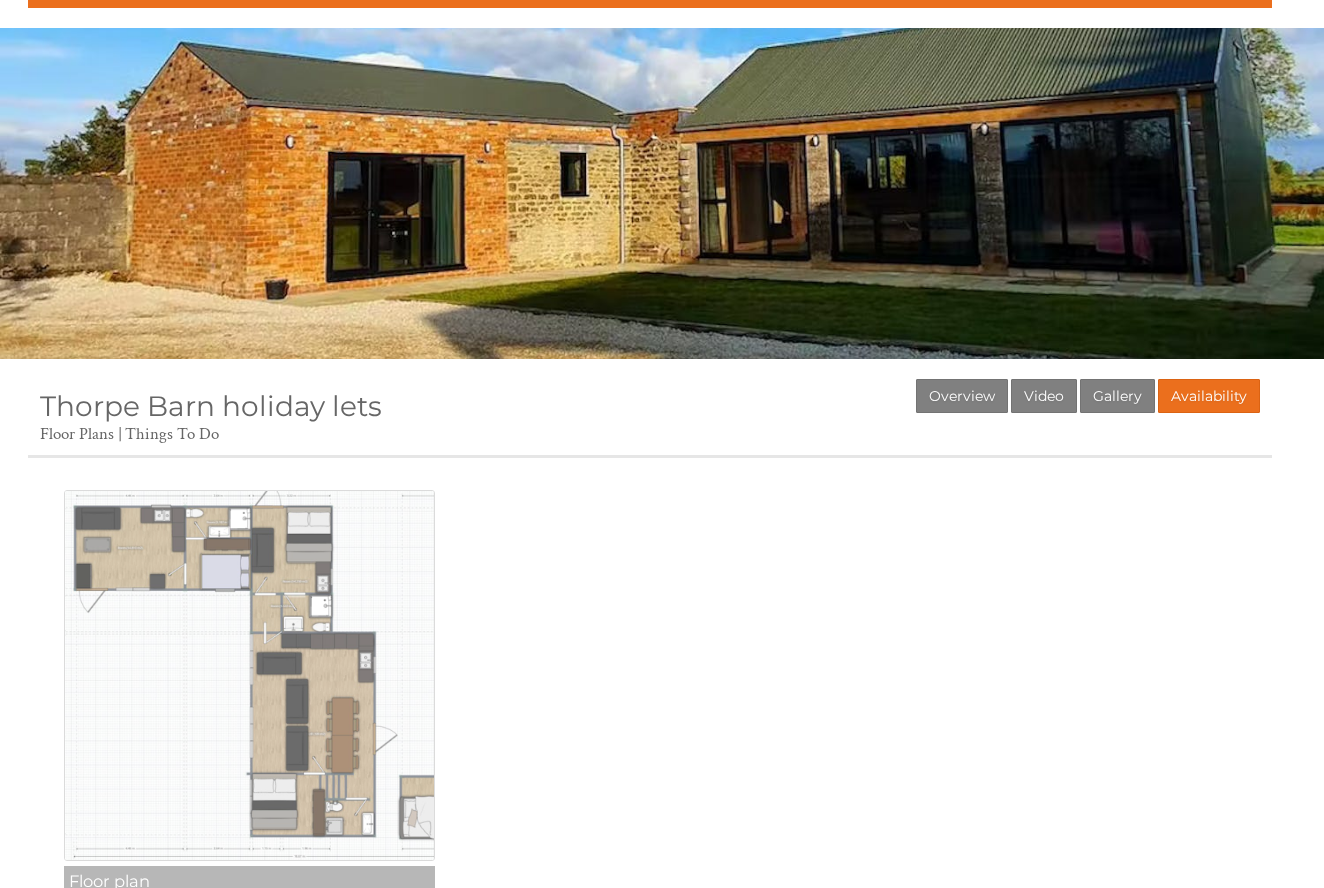 click at bounding box center [249, 675] 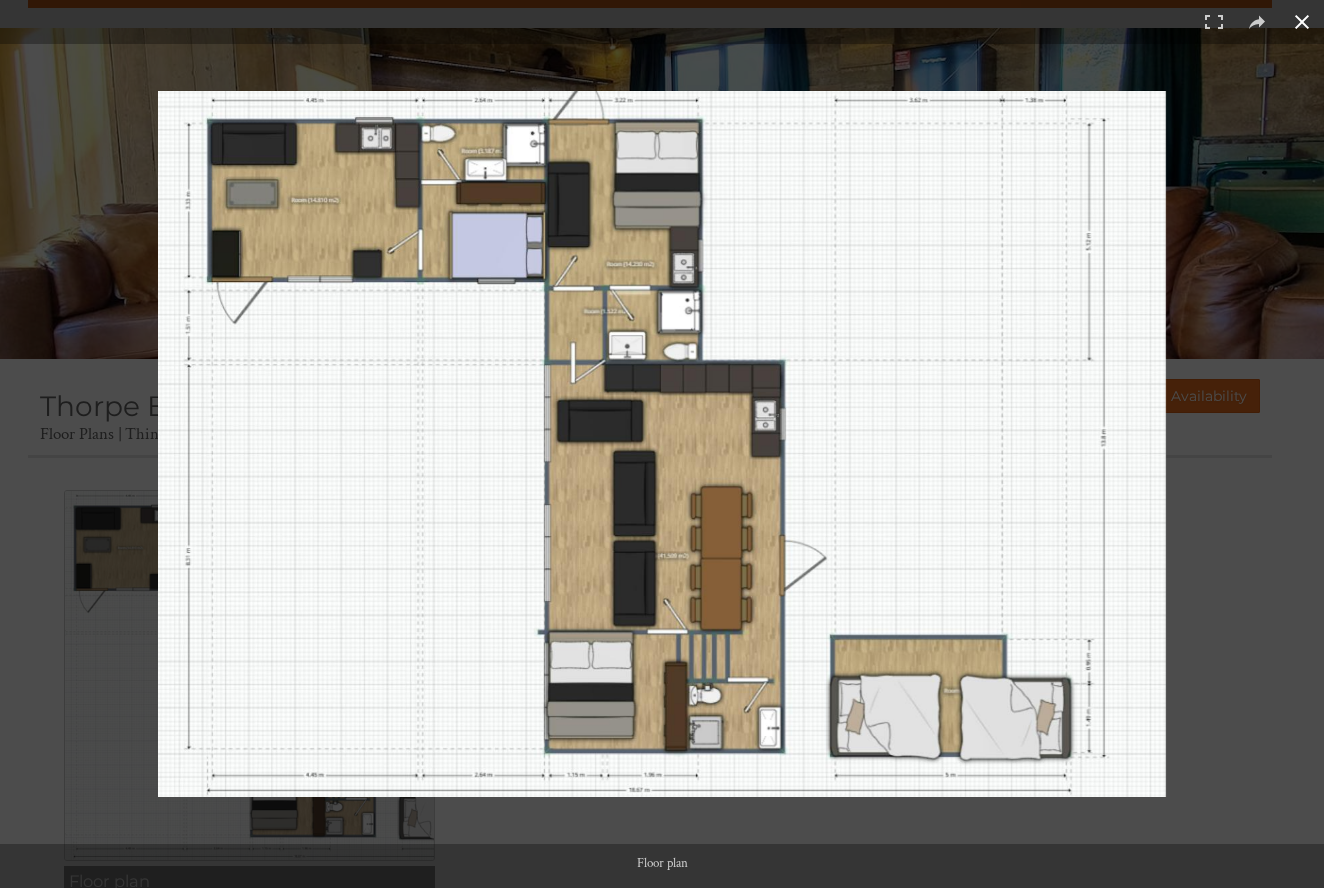 click at bounding box center [1302, 22] 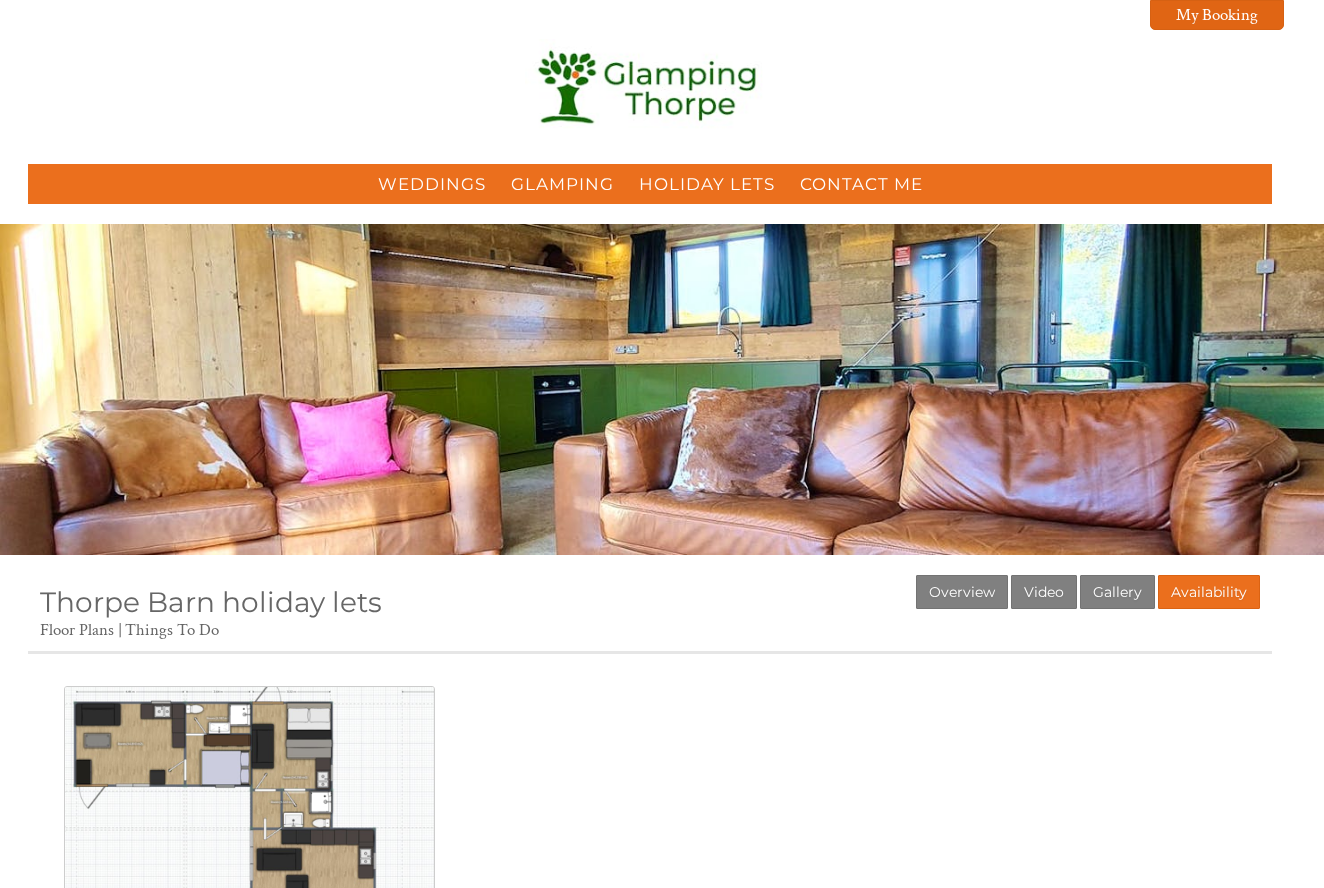 scroll, scrollTop: 0, scrollLeft: 0, axis: both 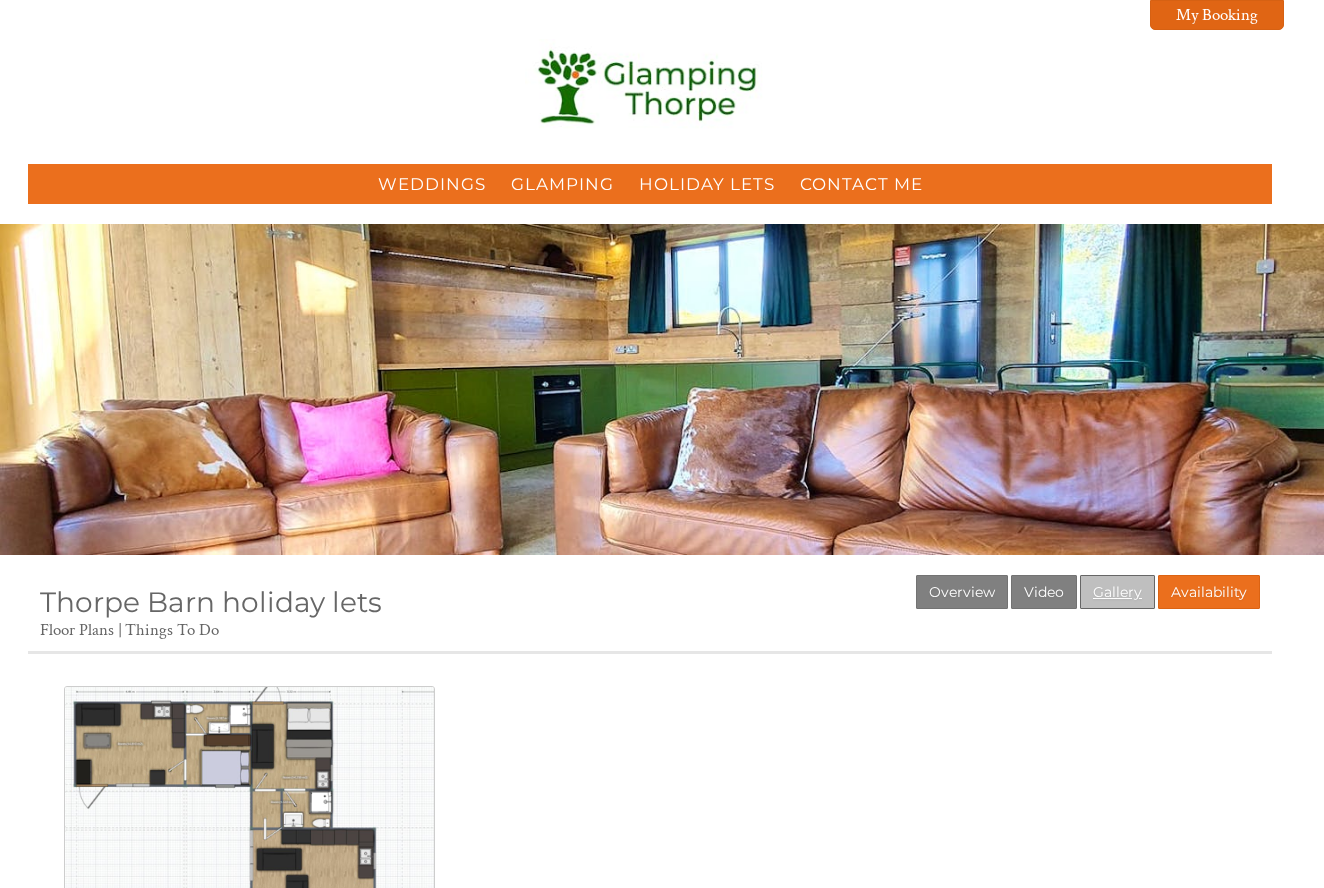 click on "Gallery" at bounding box center [1117, 592] 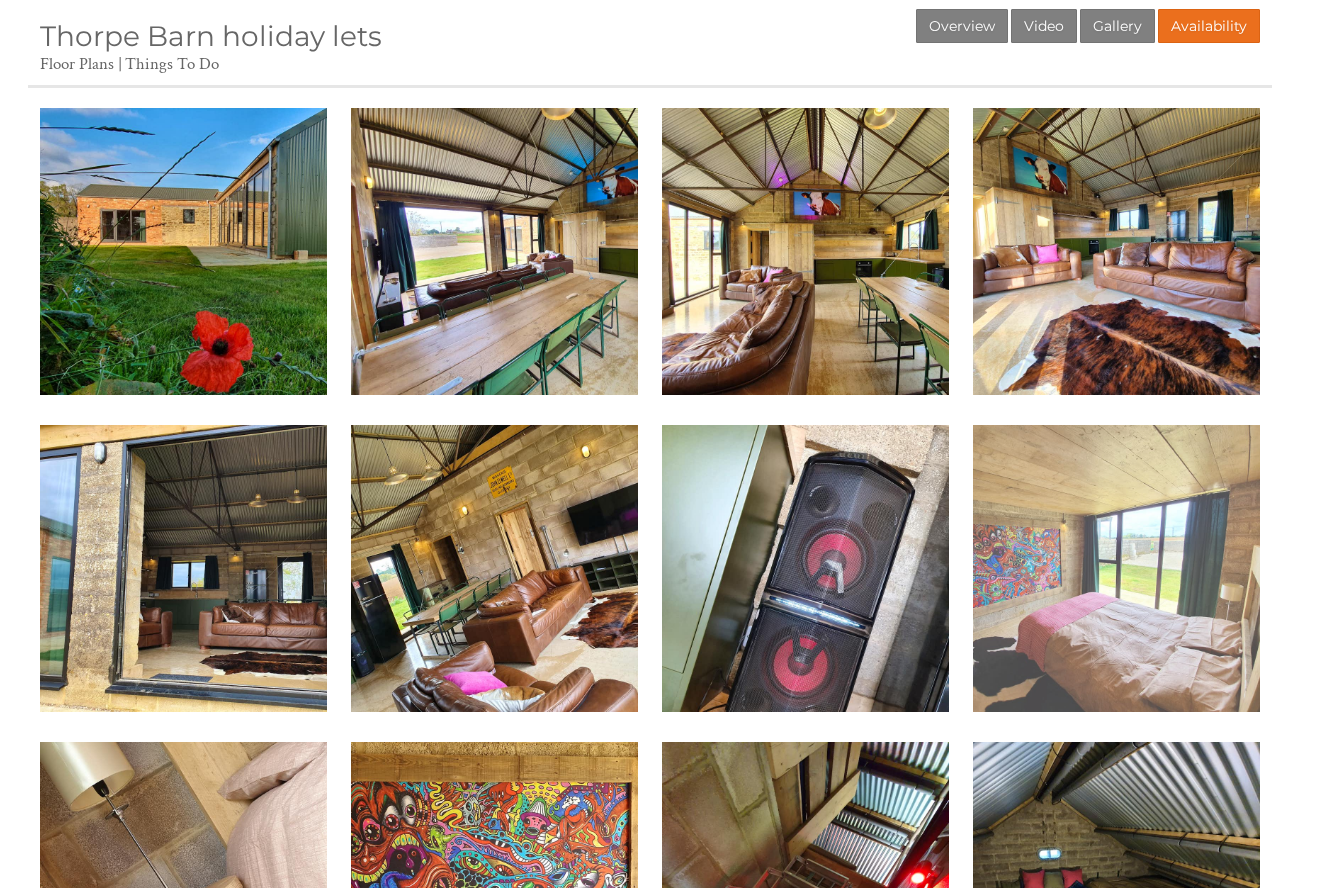 scroll, scrollTop: 591, scrollLeft: 0, axis: vertical 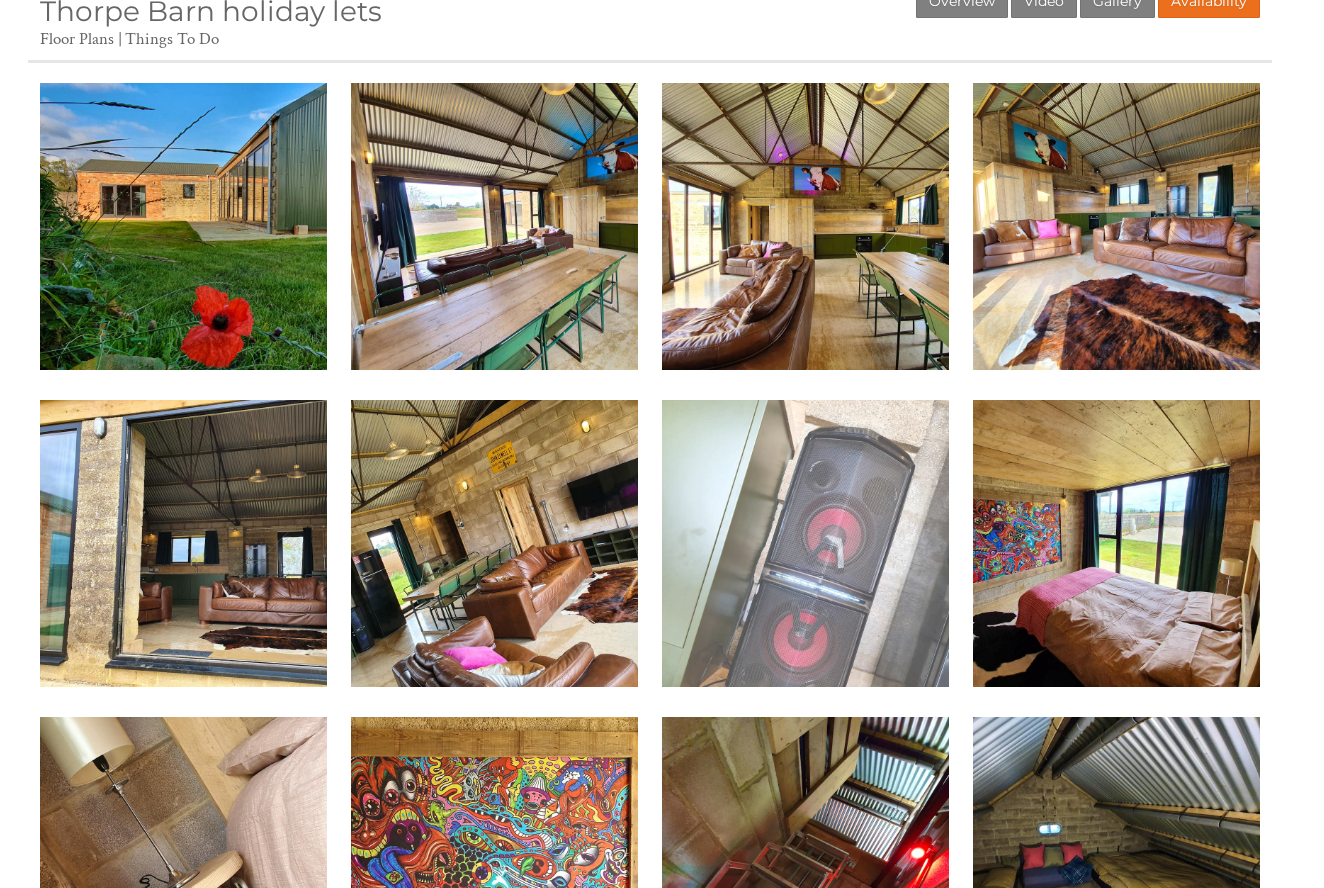 click at bounding box center (805, 543) 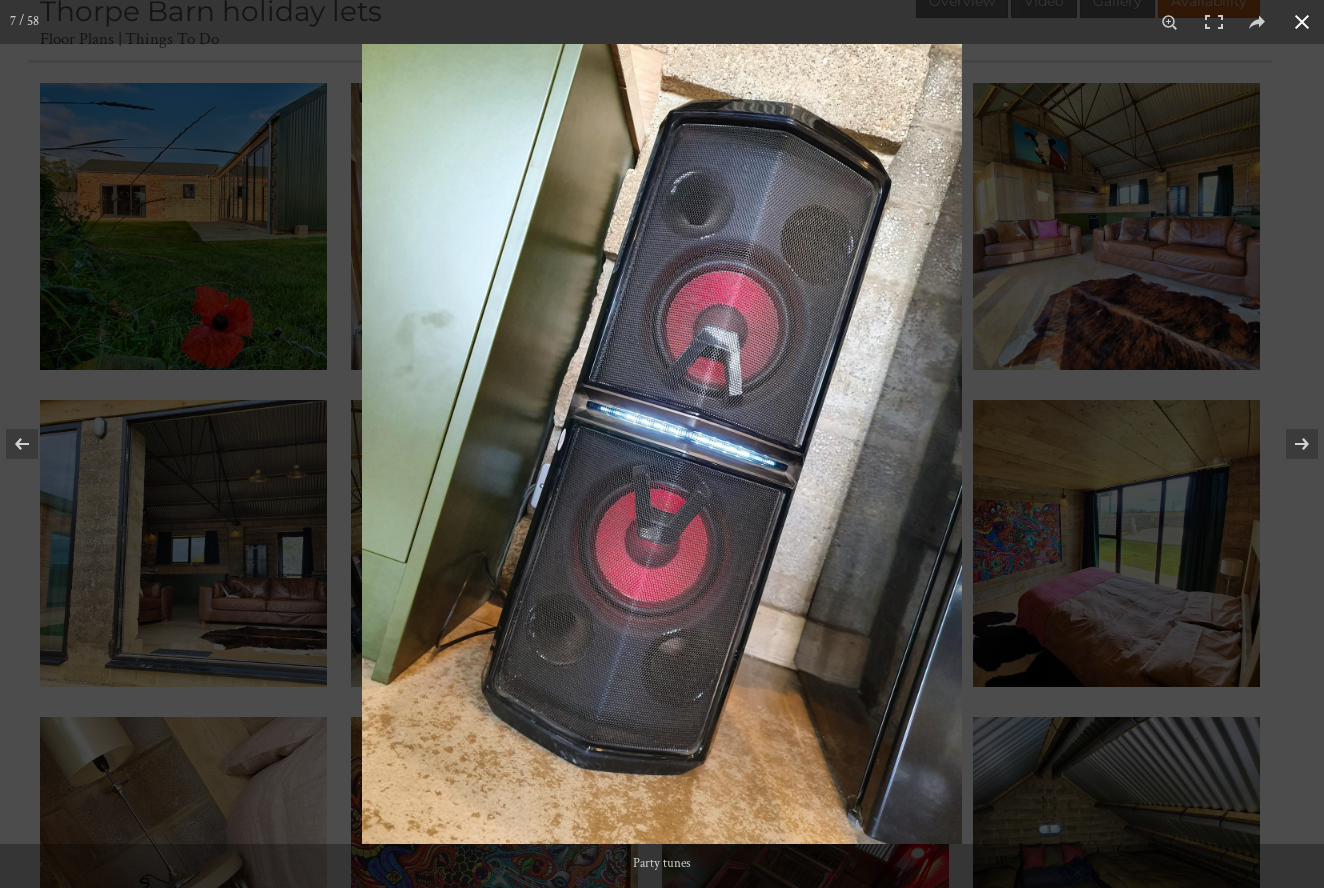 click at bounding box center [1024, 488] 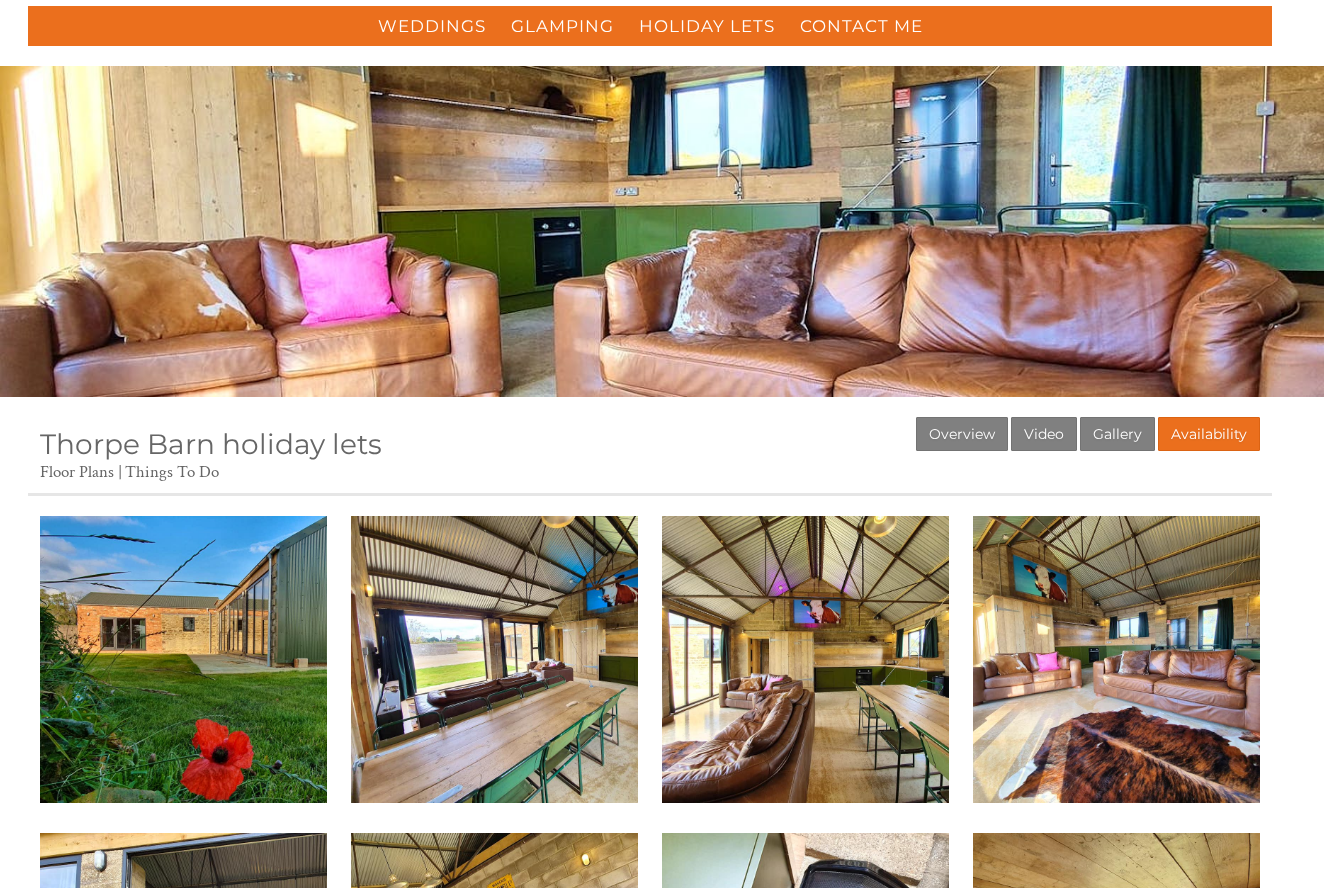 scroll, scrollTop: 174, scrollLeft: 0, axis: vertical 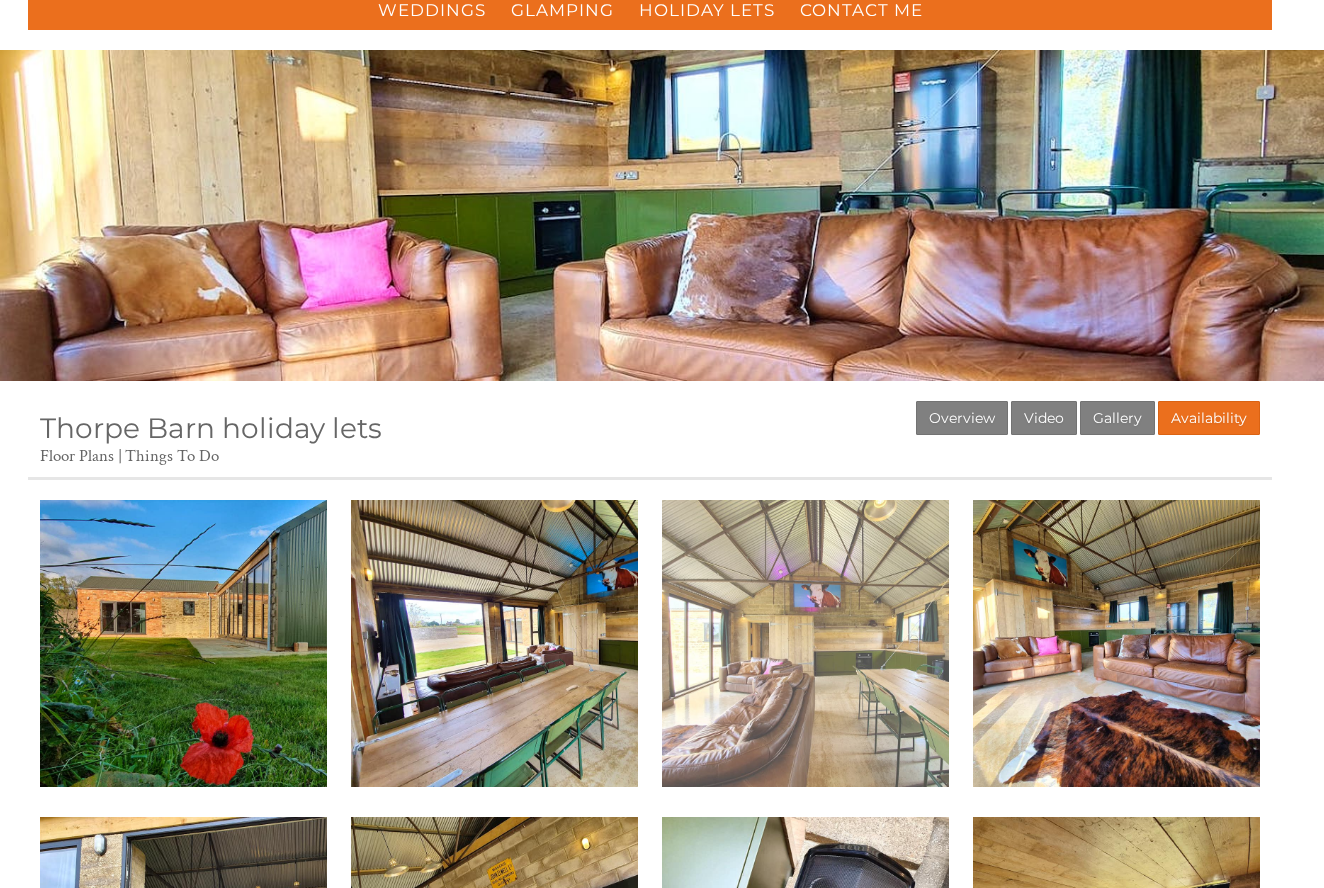 click at bounding box center (805, 643) 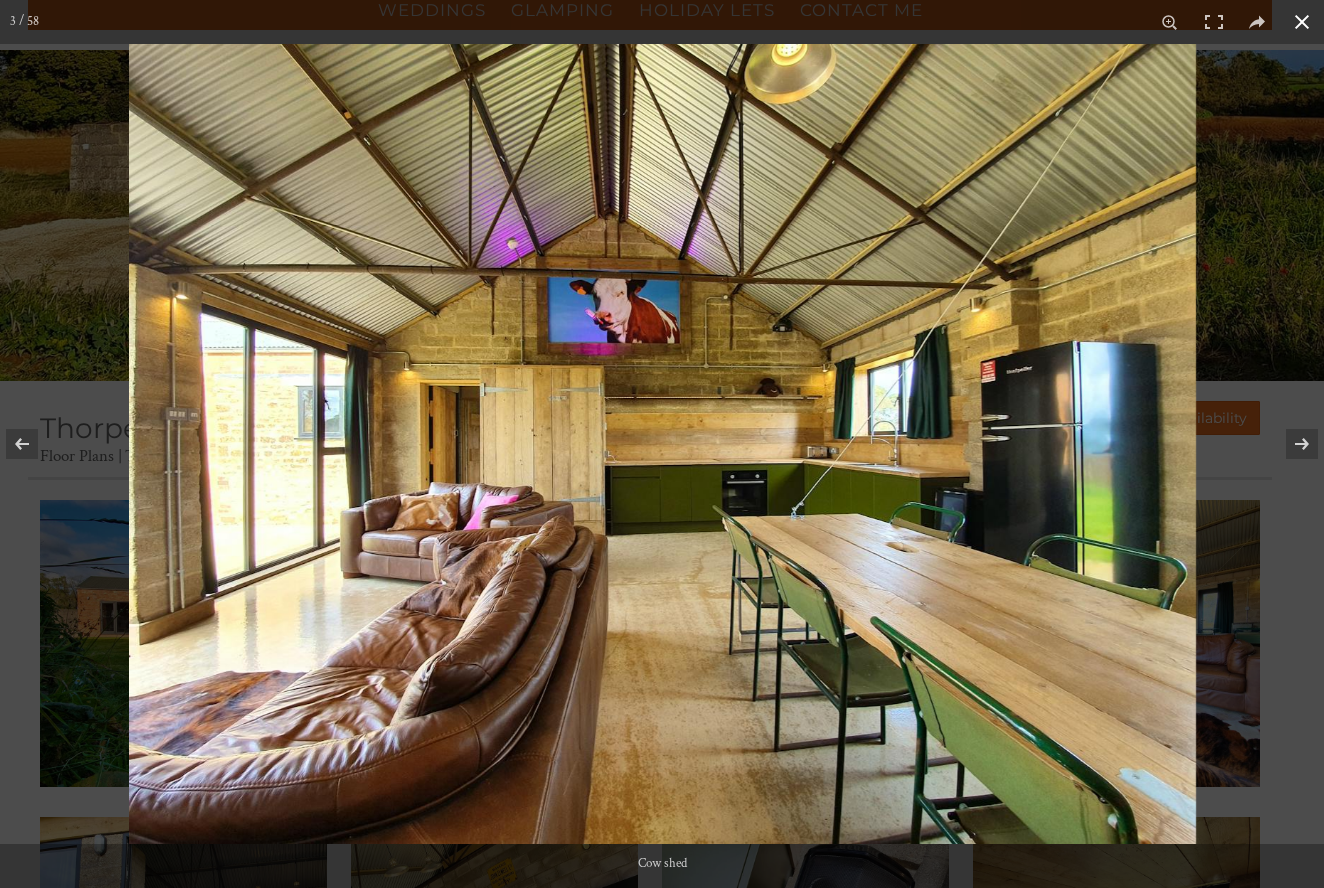 click at bounding box center [1302, 22] 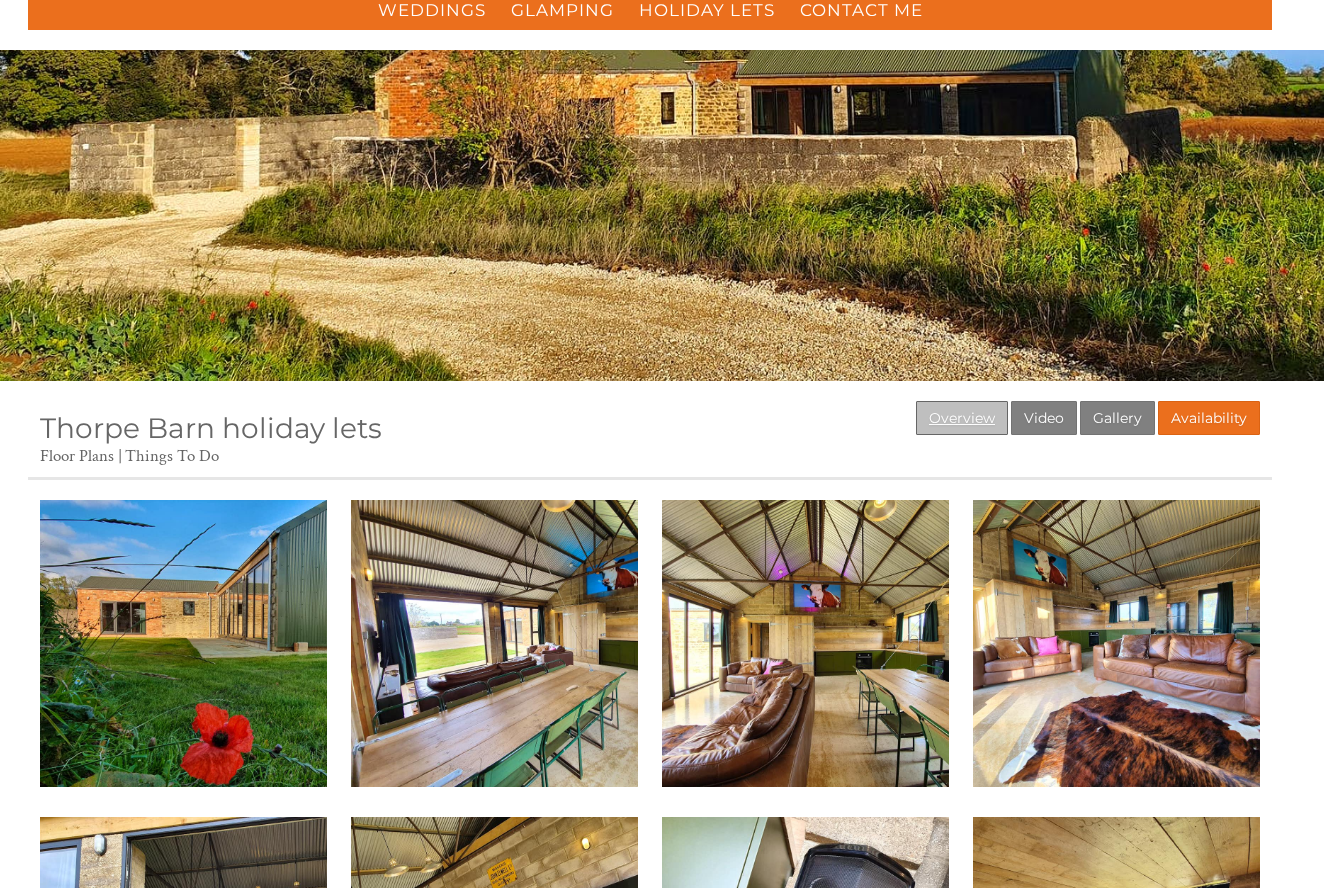 click on "Overview" at bounding box center (962, 418) 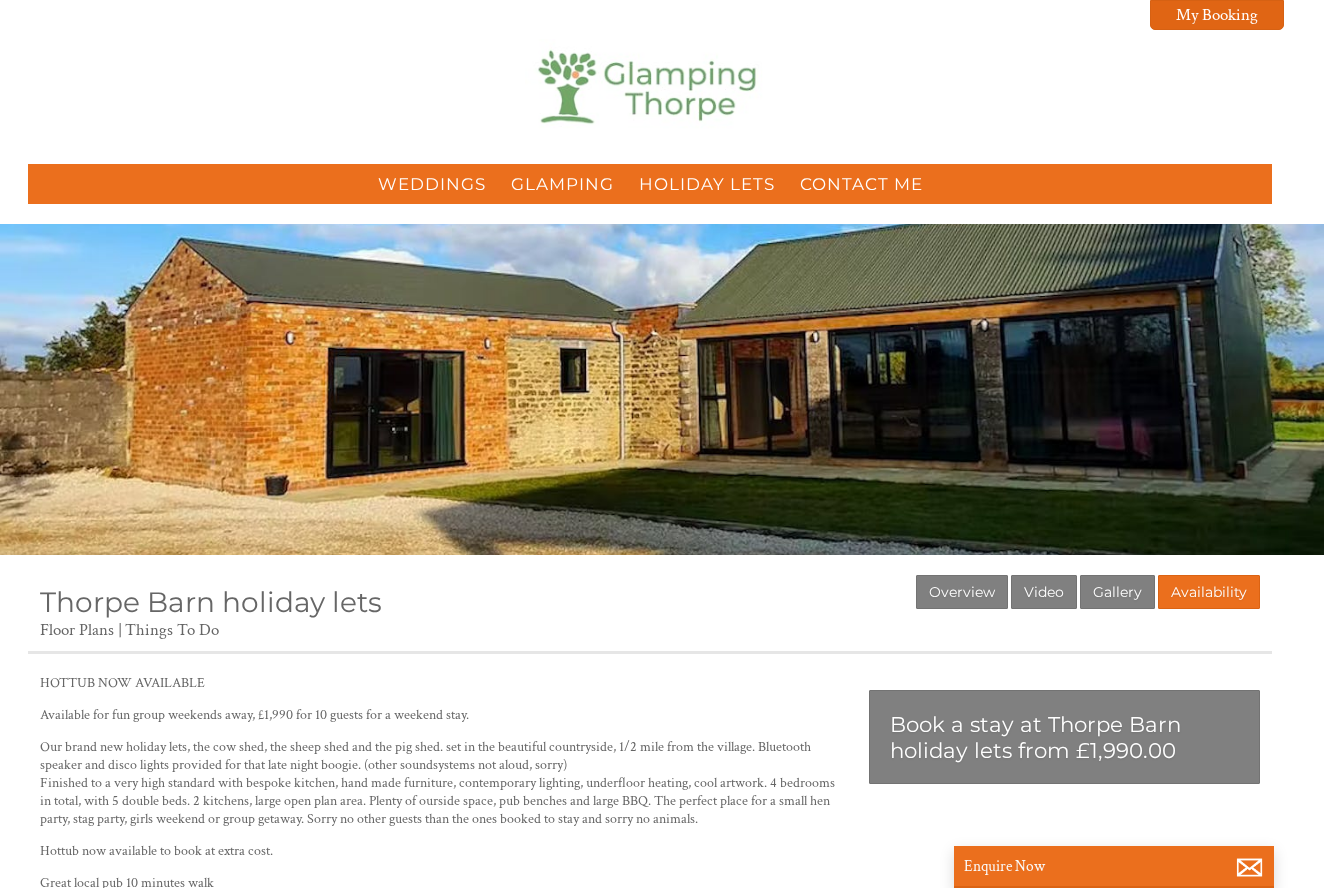scroll, scrollTop: 0, scrollLeft: 0, axis: both 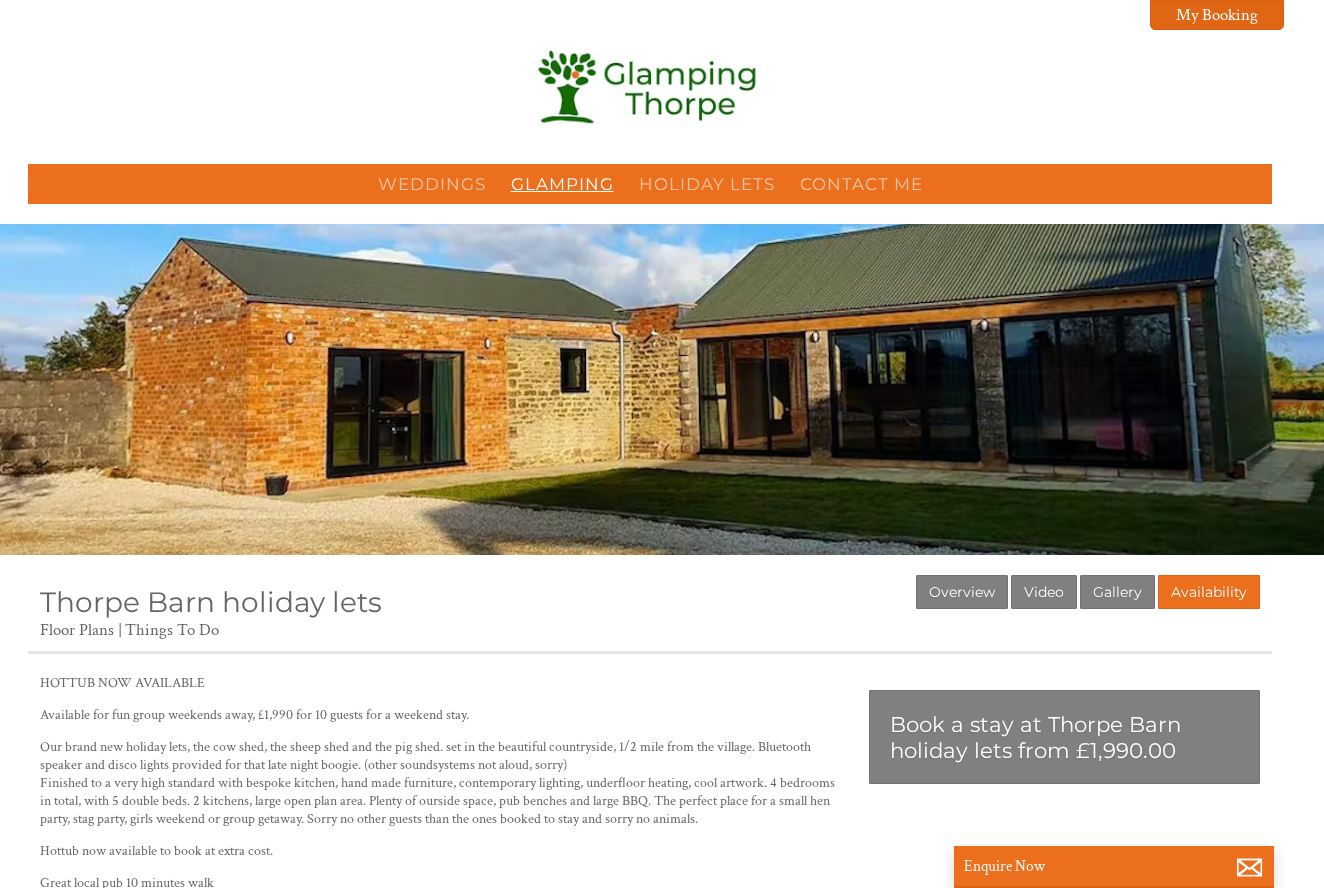 click on "Glamping" at bounding box center (562, 184) 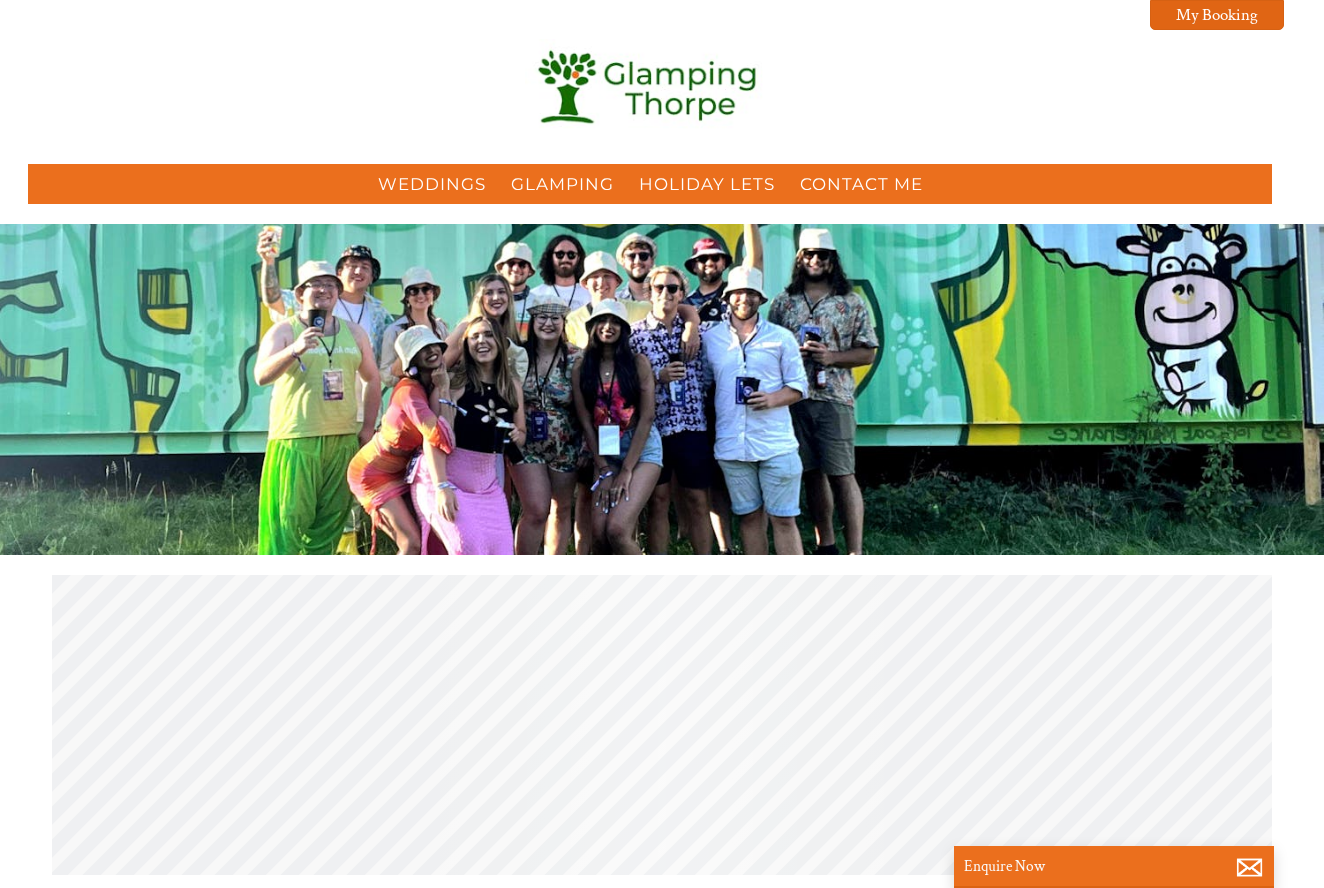 scroll, scrollTop: 0, scrollLeft: 18, axis: horizontal 